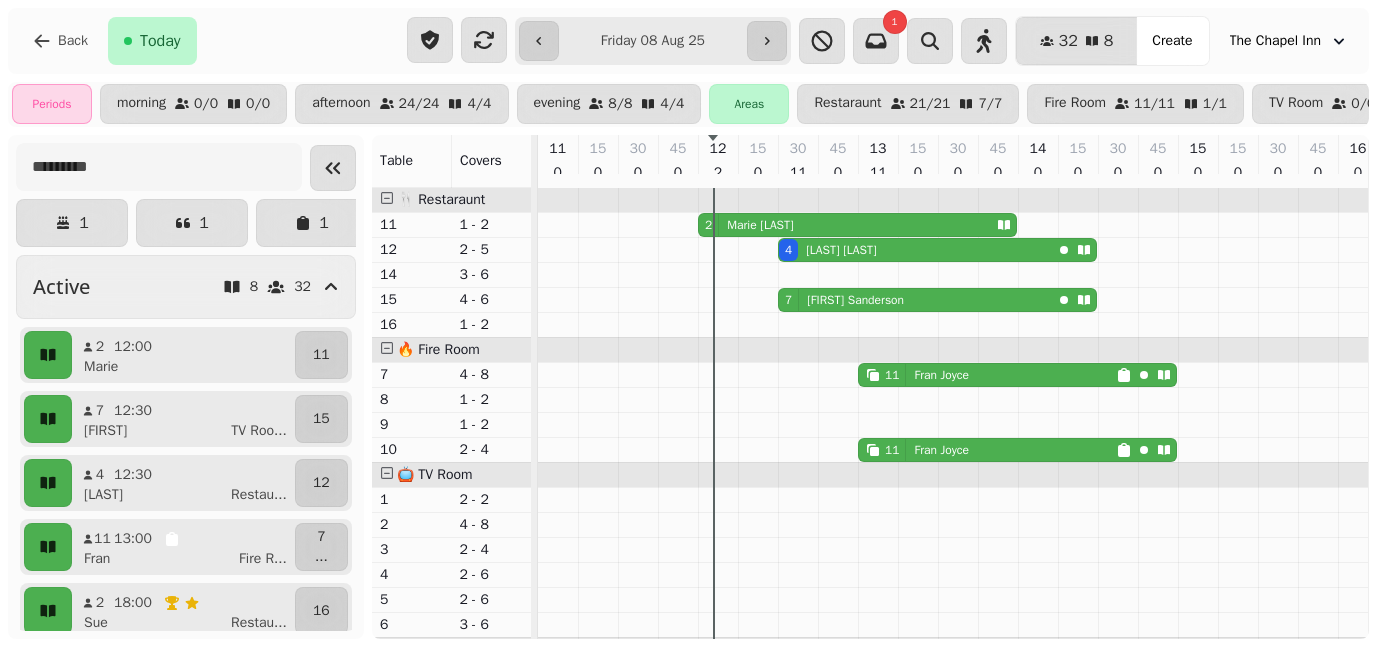 scroll, scrollTop: 0, scrollLeft: 0, axis: both 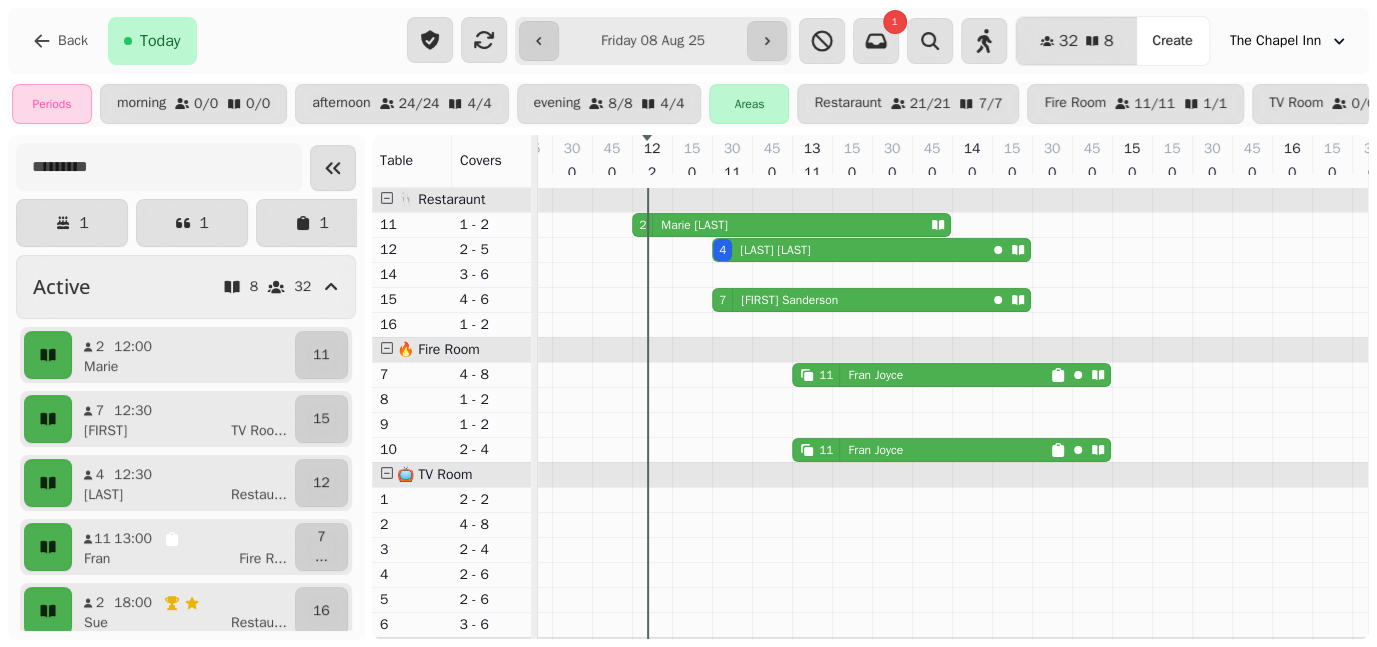 click on "[NUMBER] [FIRST]   [LAST]" at bounding box center [777, 225] 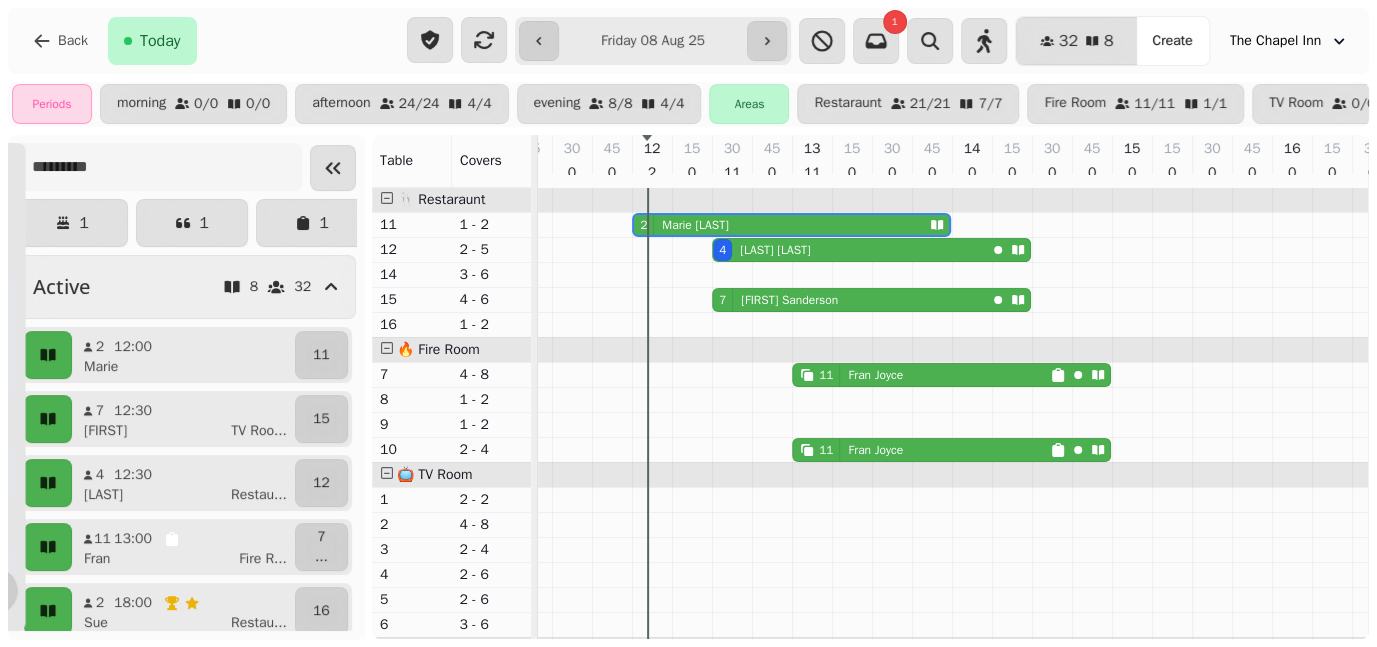 scroll, scrollTop: 0, scrollLeft: 146, axis: horizontal 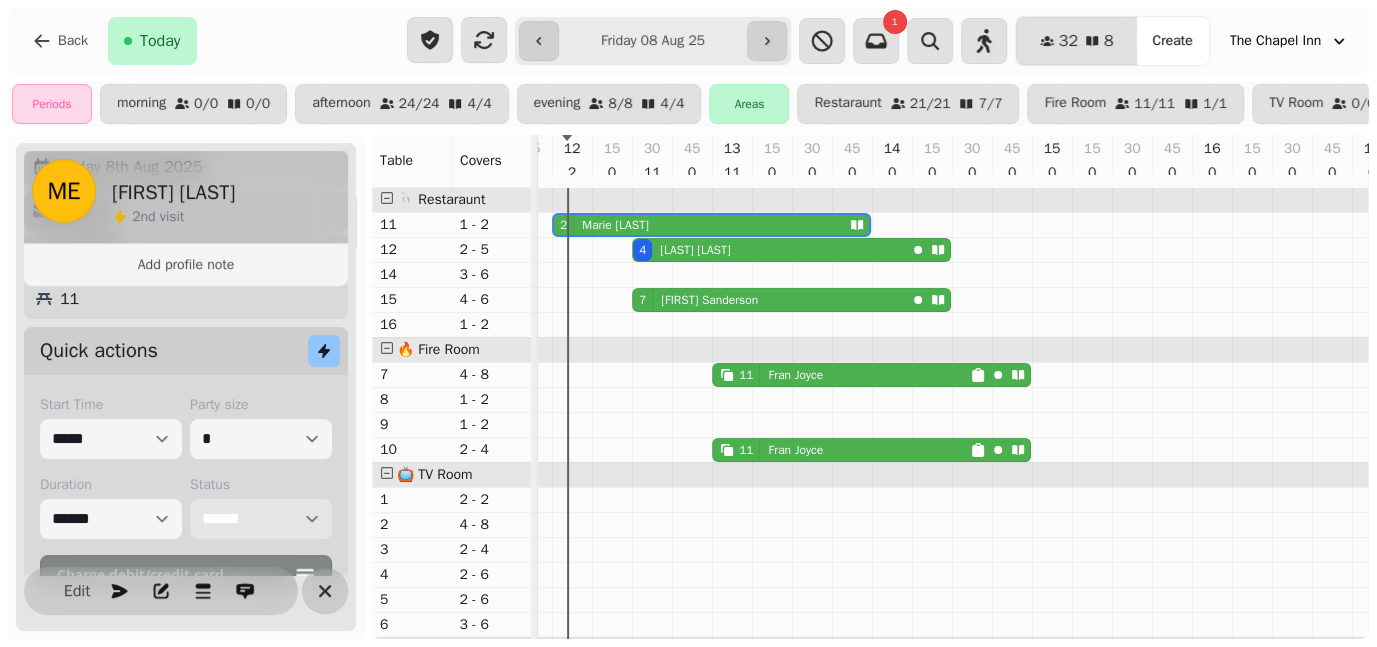 click on "**********" at bounding box center (261, 519) 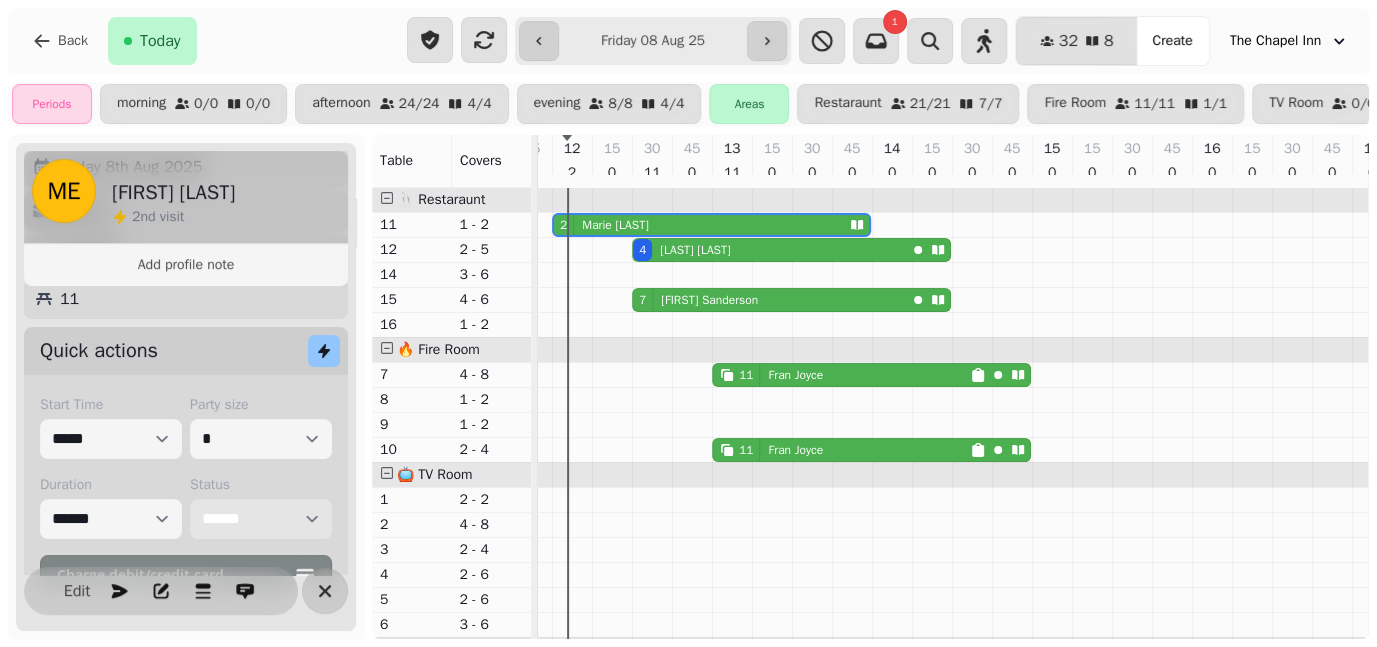 click on "**********" at bounding box center (261, 519) 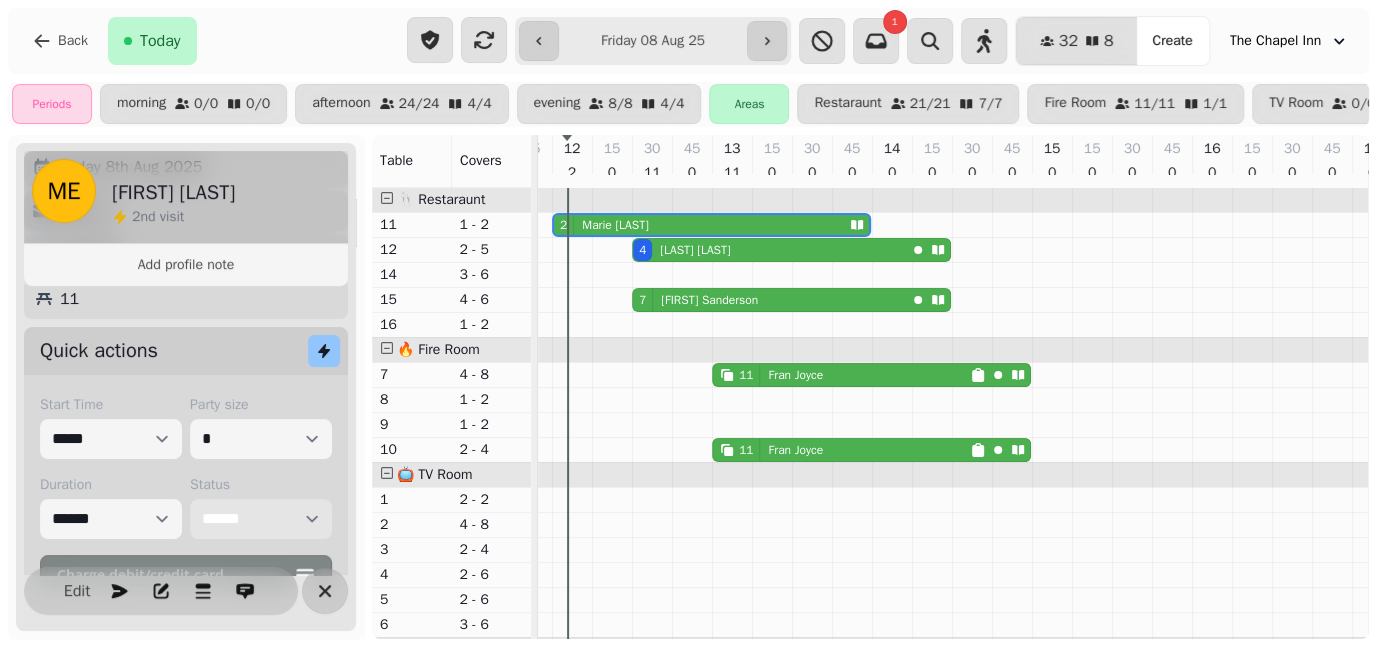 select on "******" 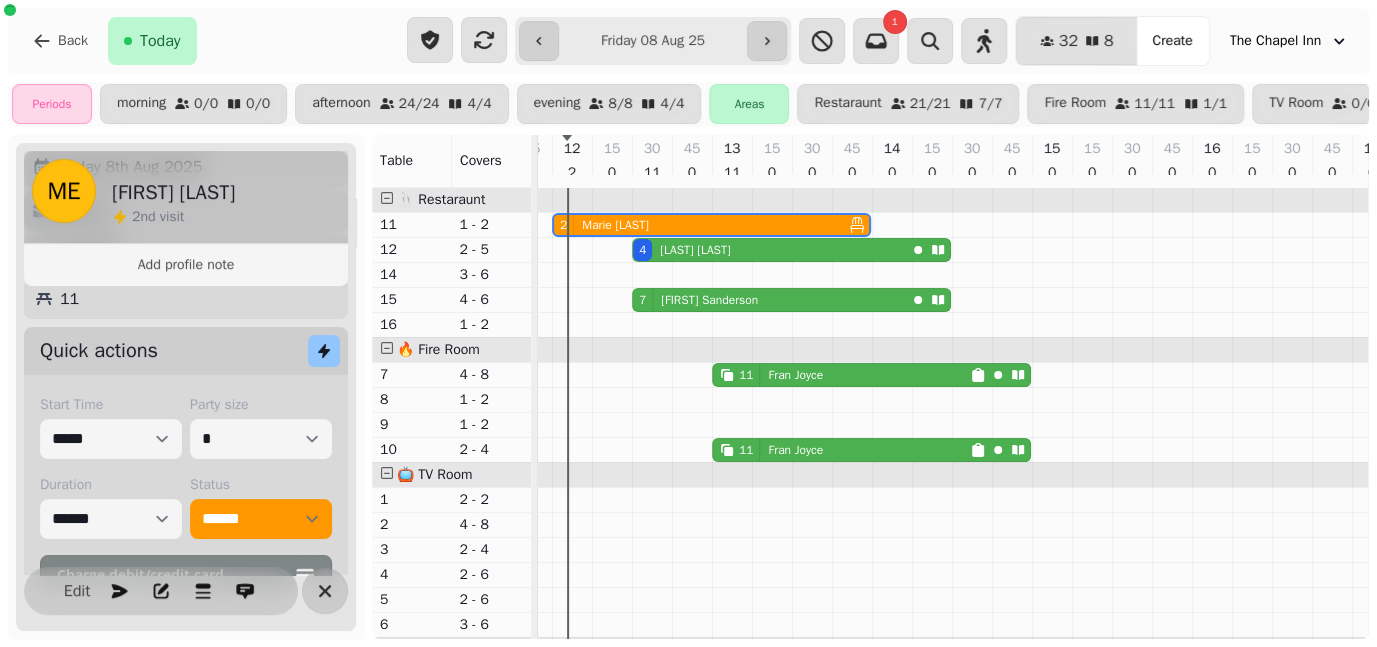 click on "Back Today" at bounding box center (207, 41) 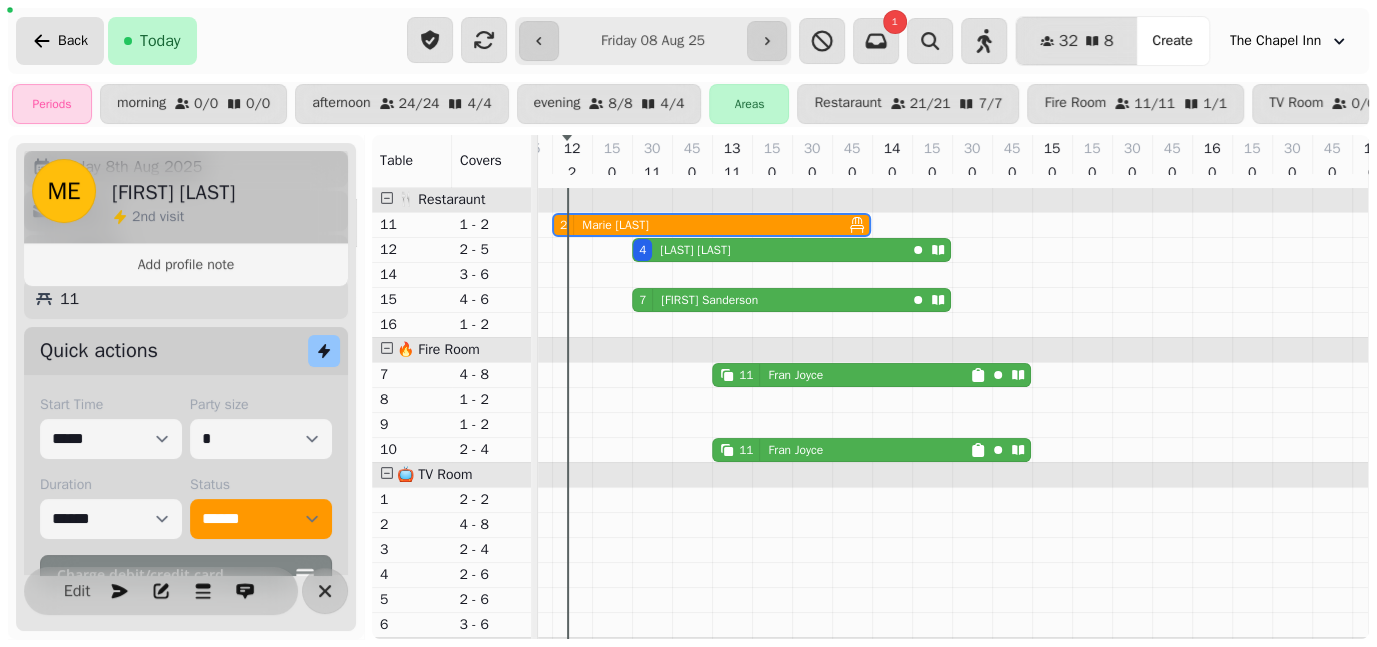 click on "Back" at bounding box center [73, 41] 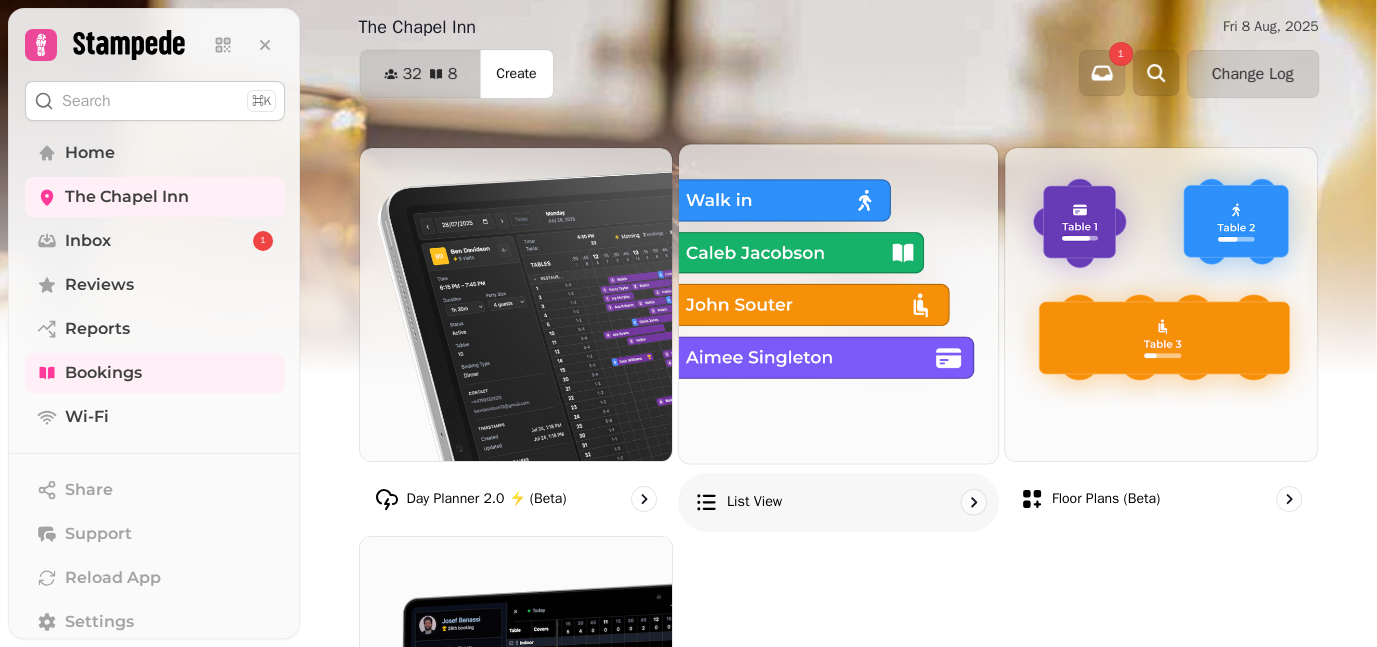scroll, scrollTop: 145, scrollLeft: 0, axis: vertical 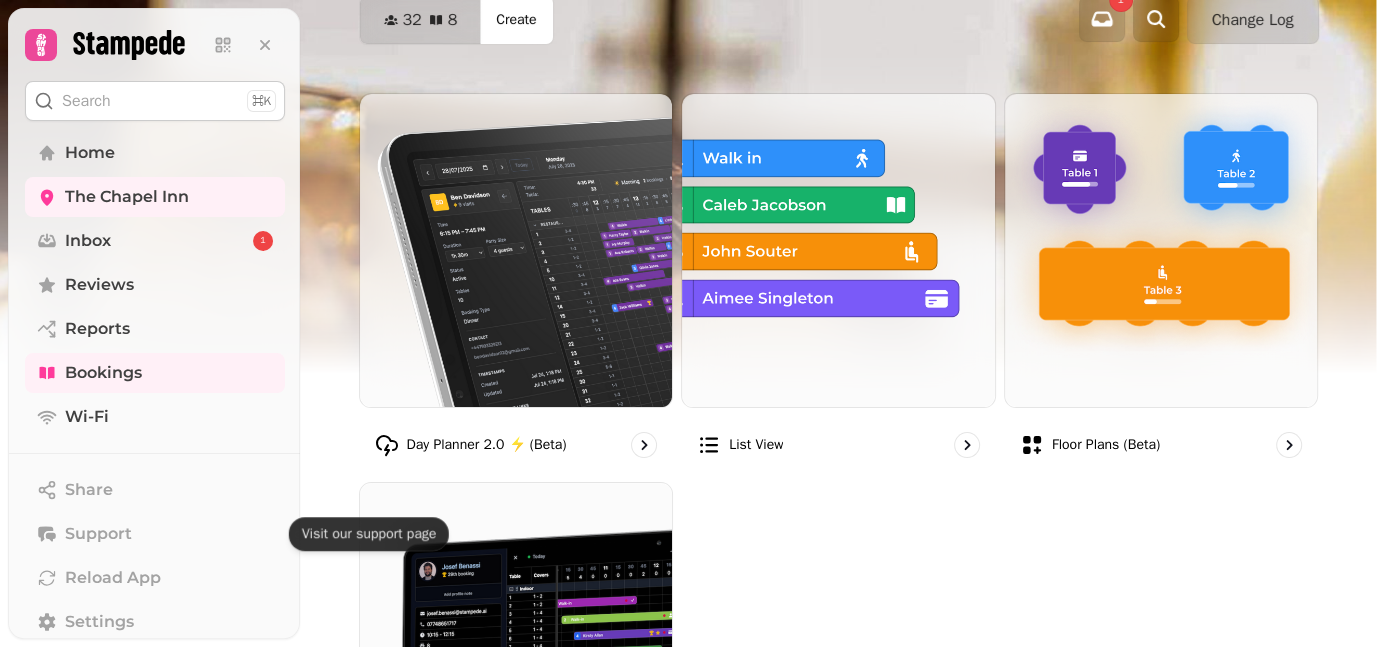 click on "Visit our support page Visit our support page" at bounding box center (369, 534) 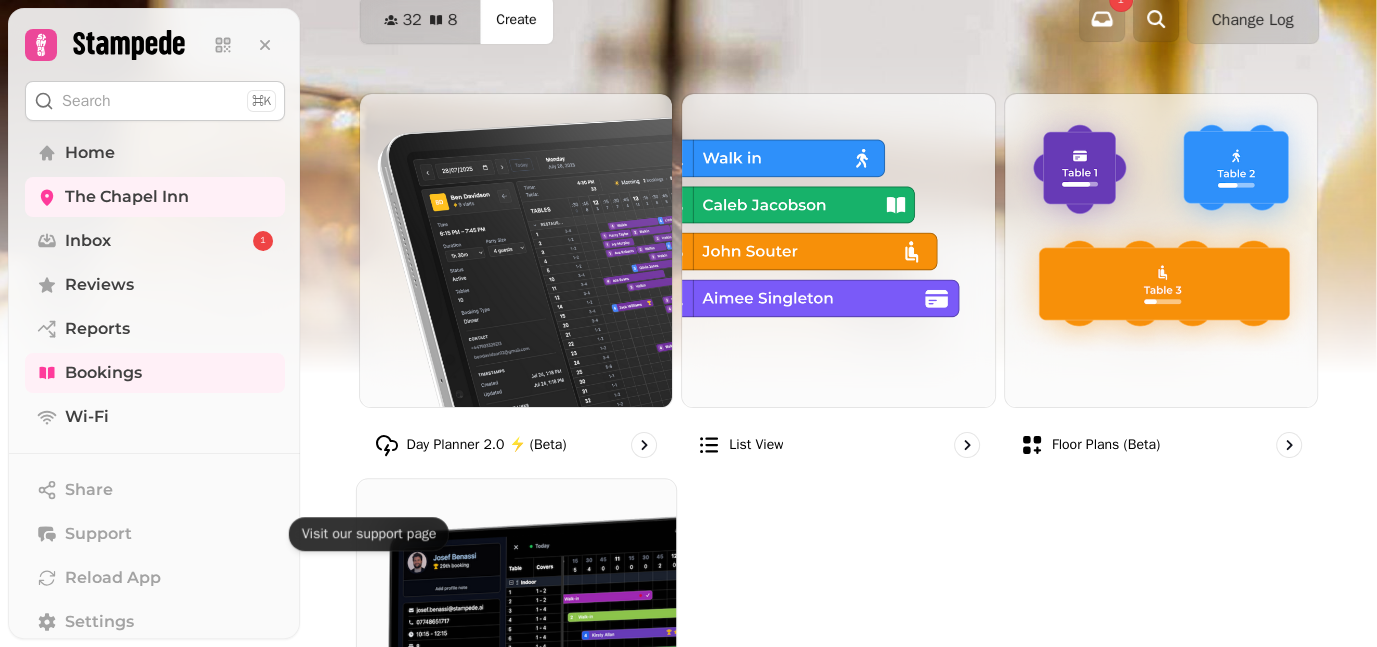 click at bounding box center (515, 638) 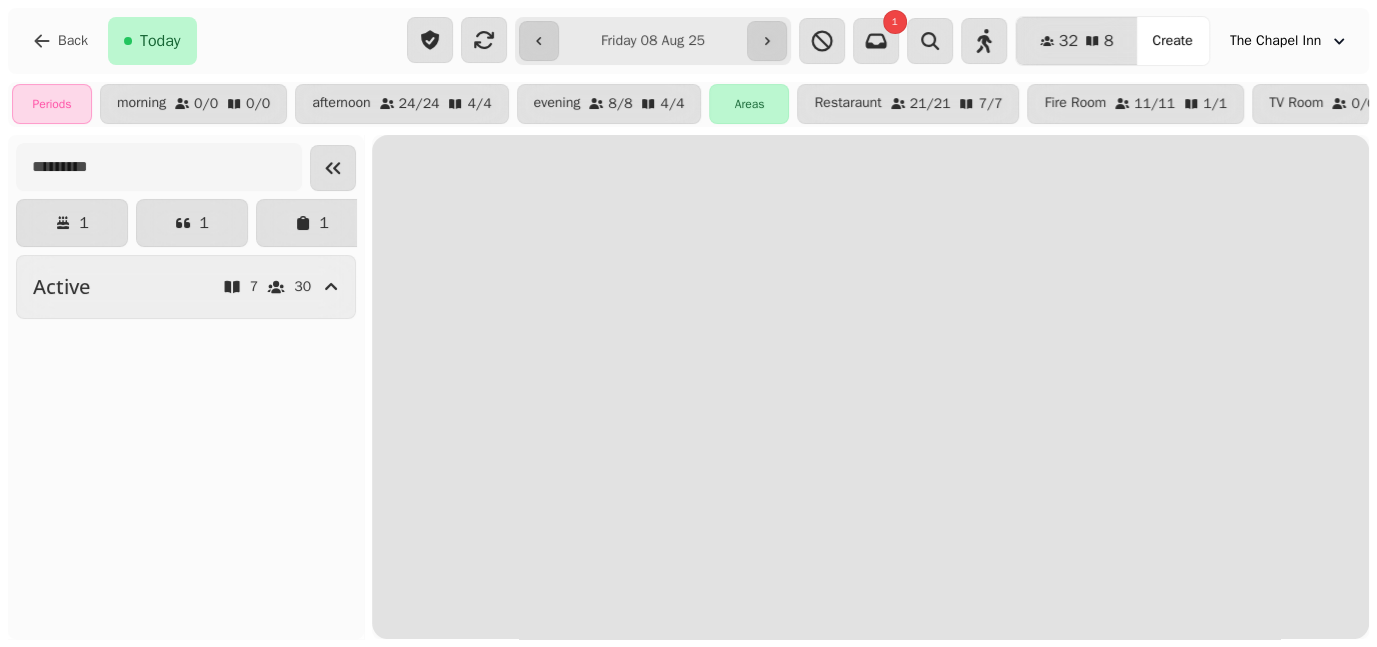 scroll, scrollTop: 0, scrollLeft: 0, axis: both 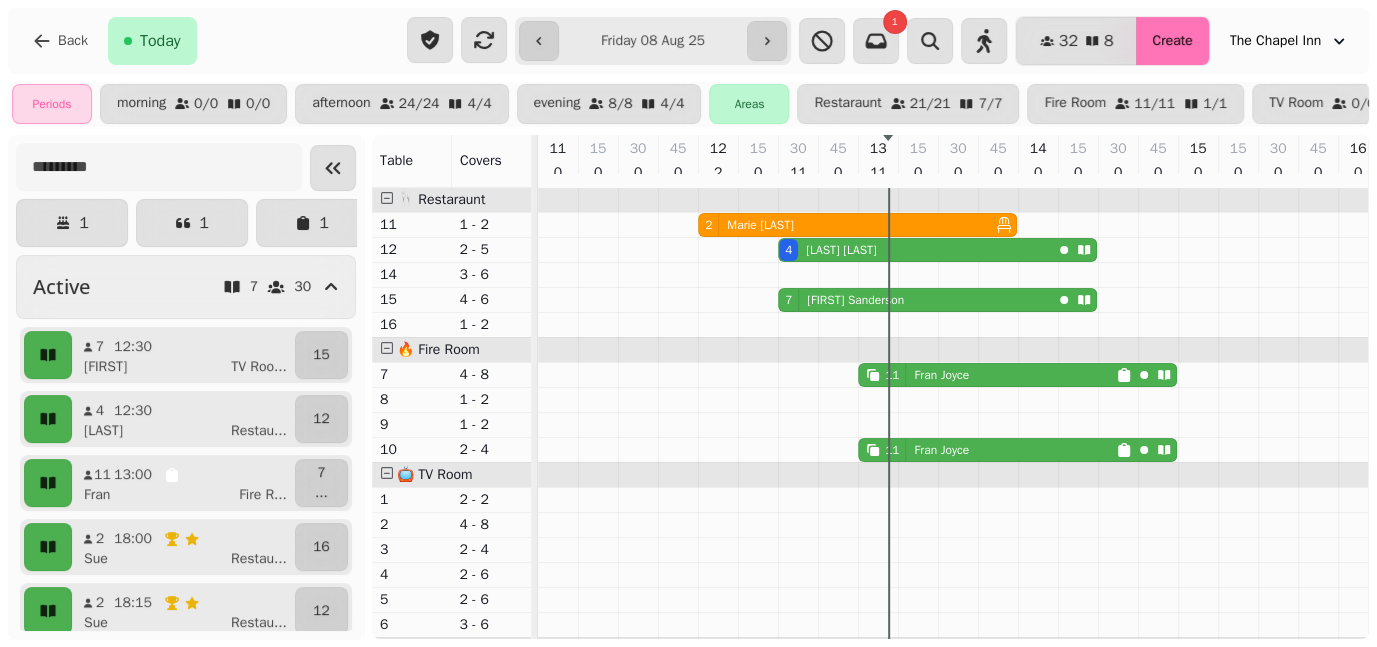 click on "Create" at bounding box center (1172, 41) 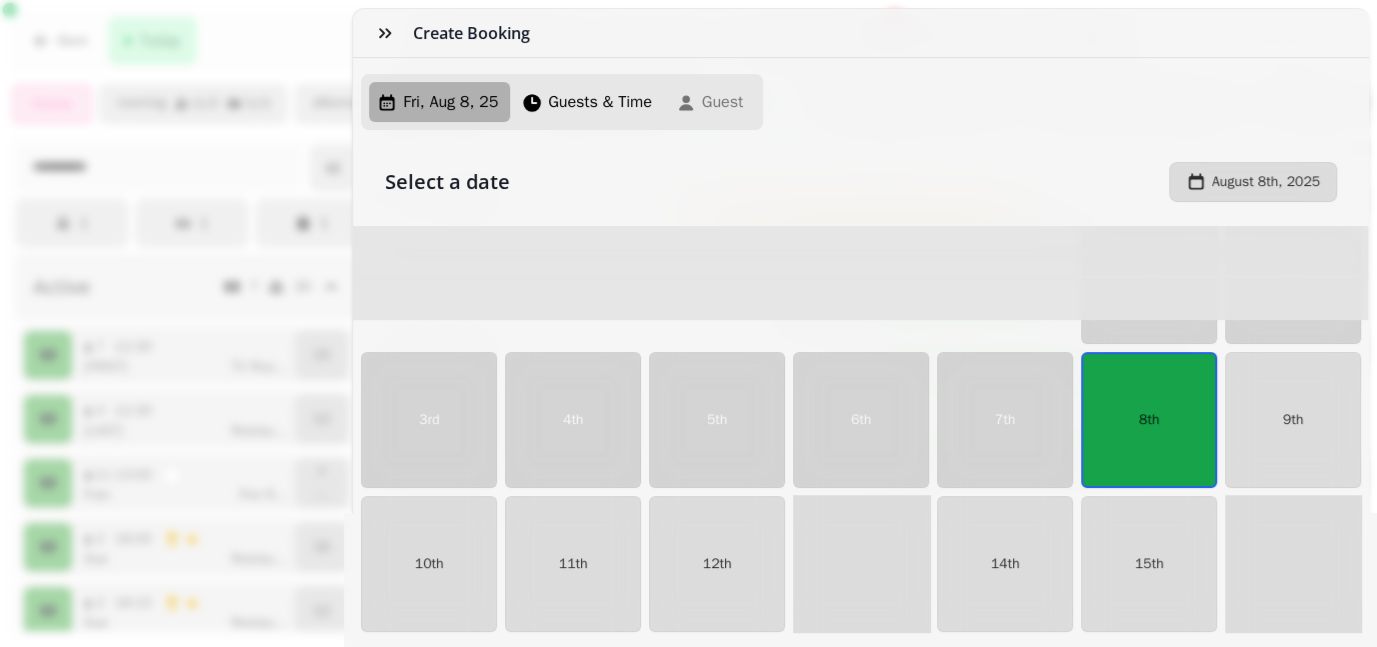 scroll, scrollTop: 125, scrollLeft: 0, axis: vertical 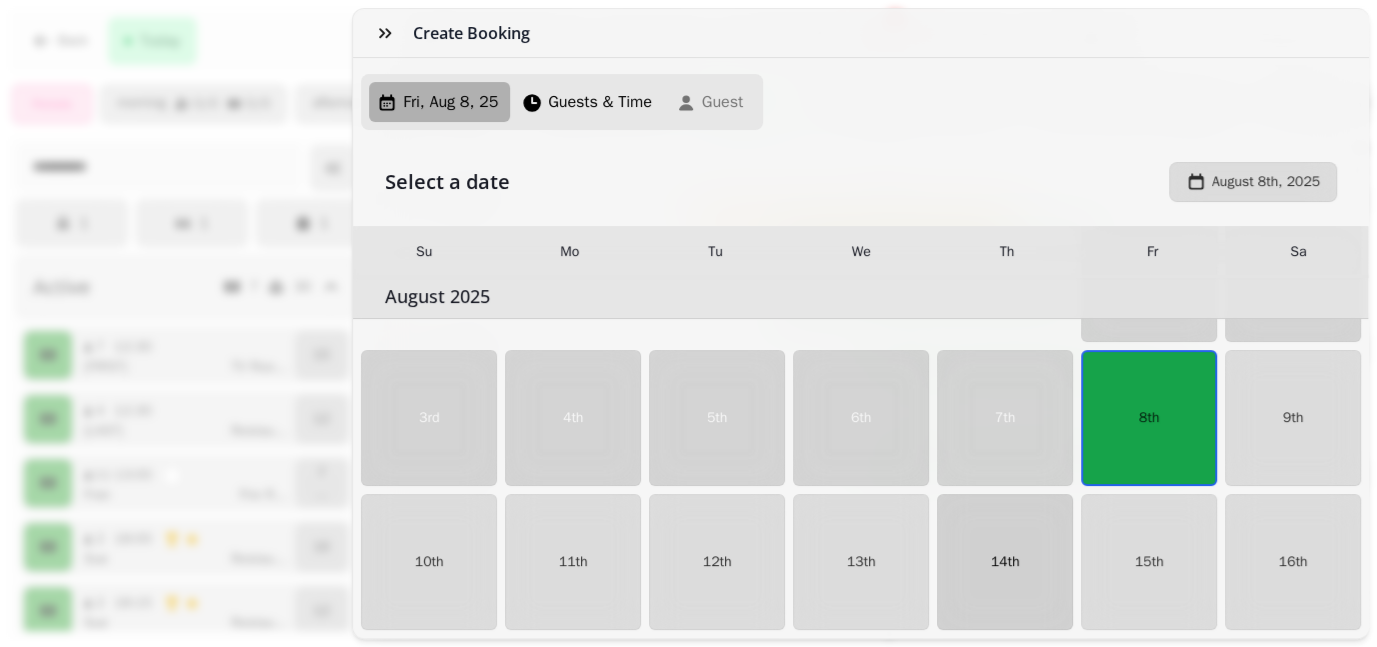 click on "14th" at bounding box center [1005, 562] 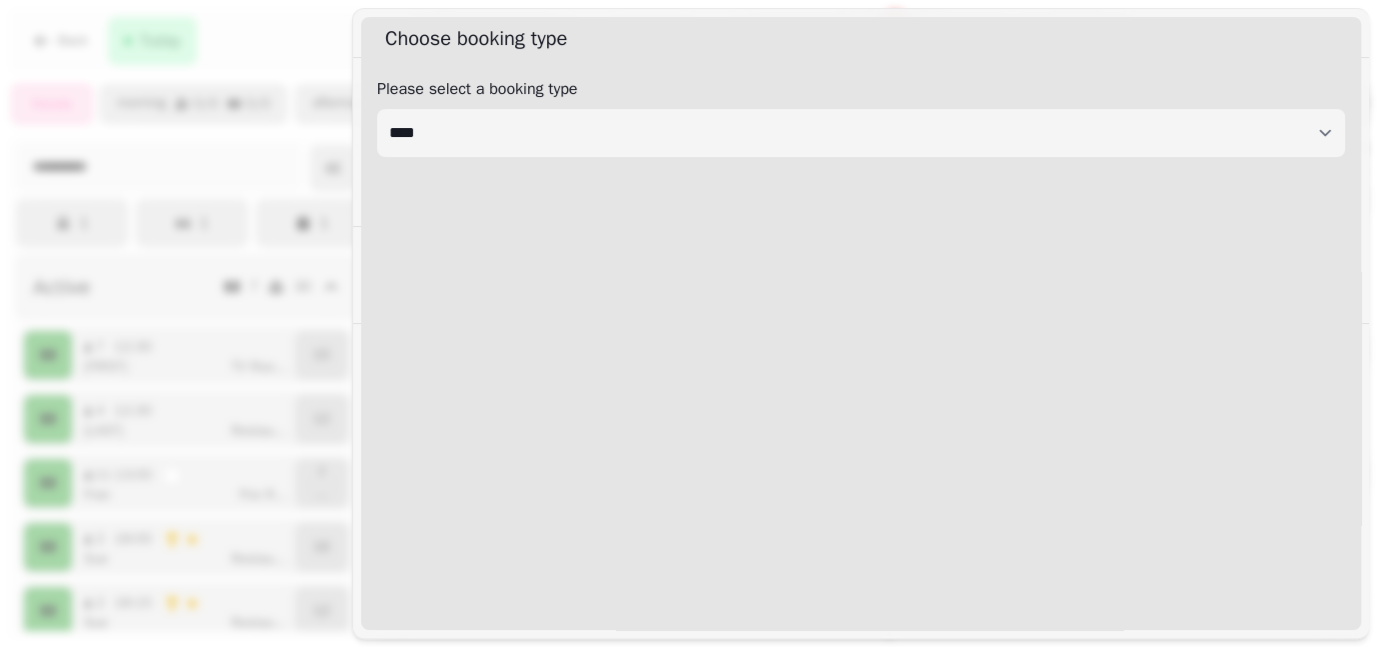 select on "****" 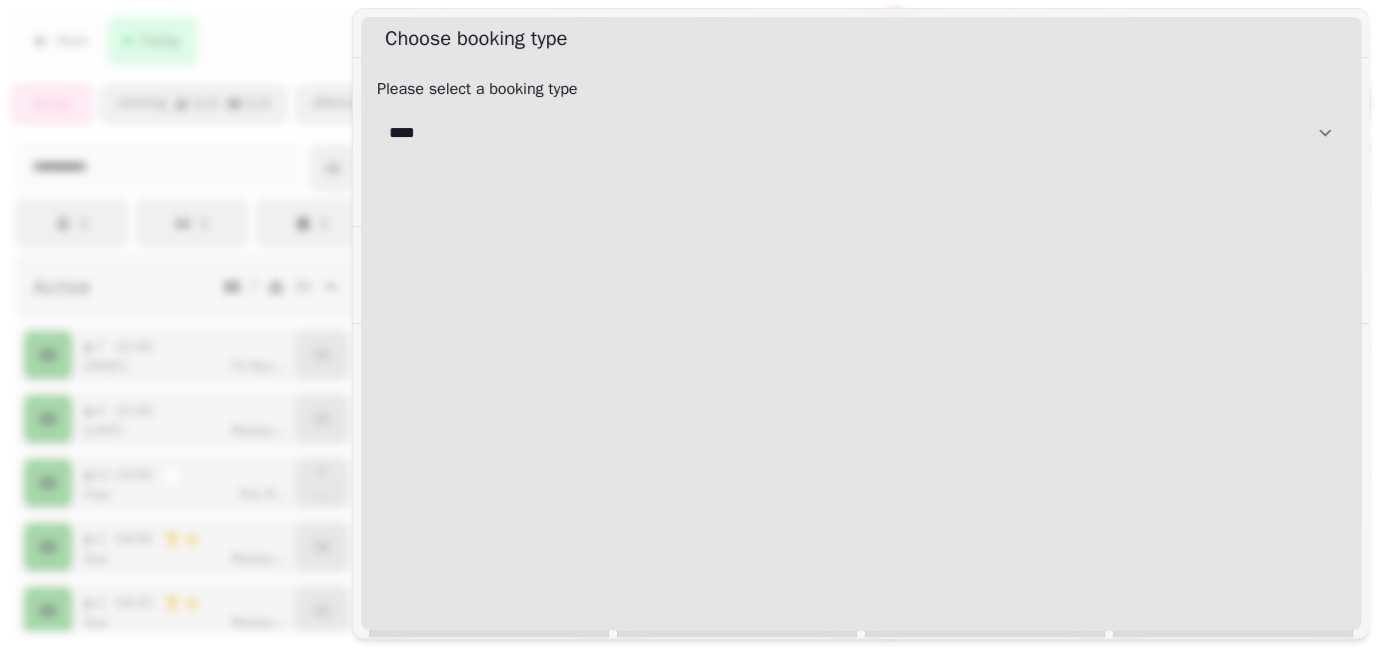 click on "**********" at bounding box center [861, 133] 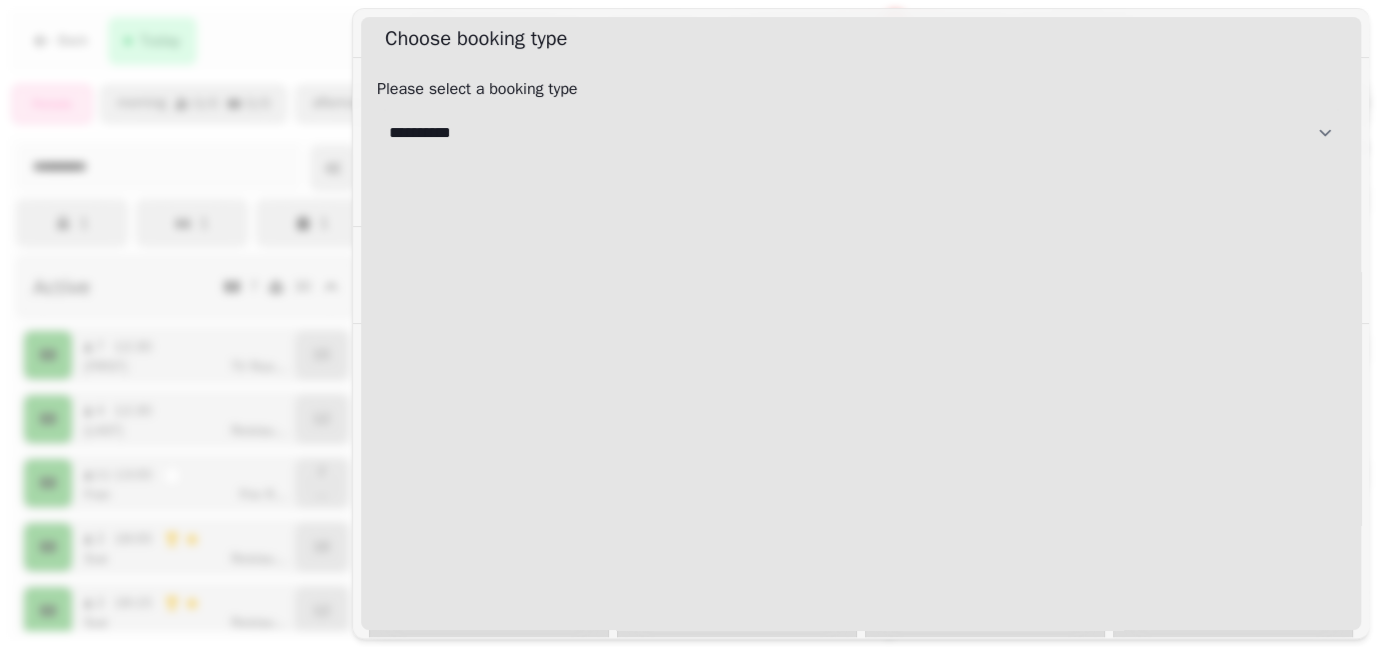 click on "**********" at bounding box center (861, 133) 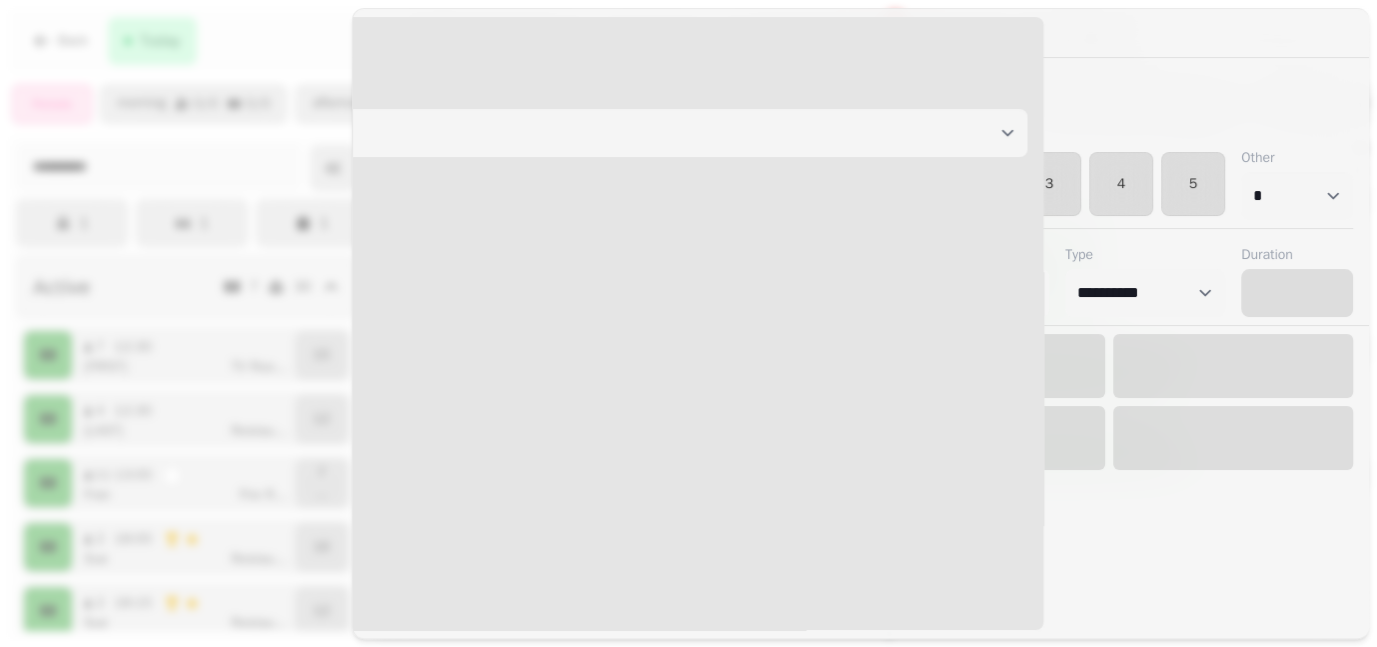 select on "****" 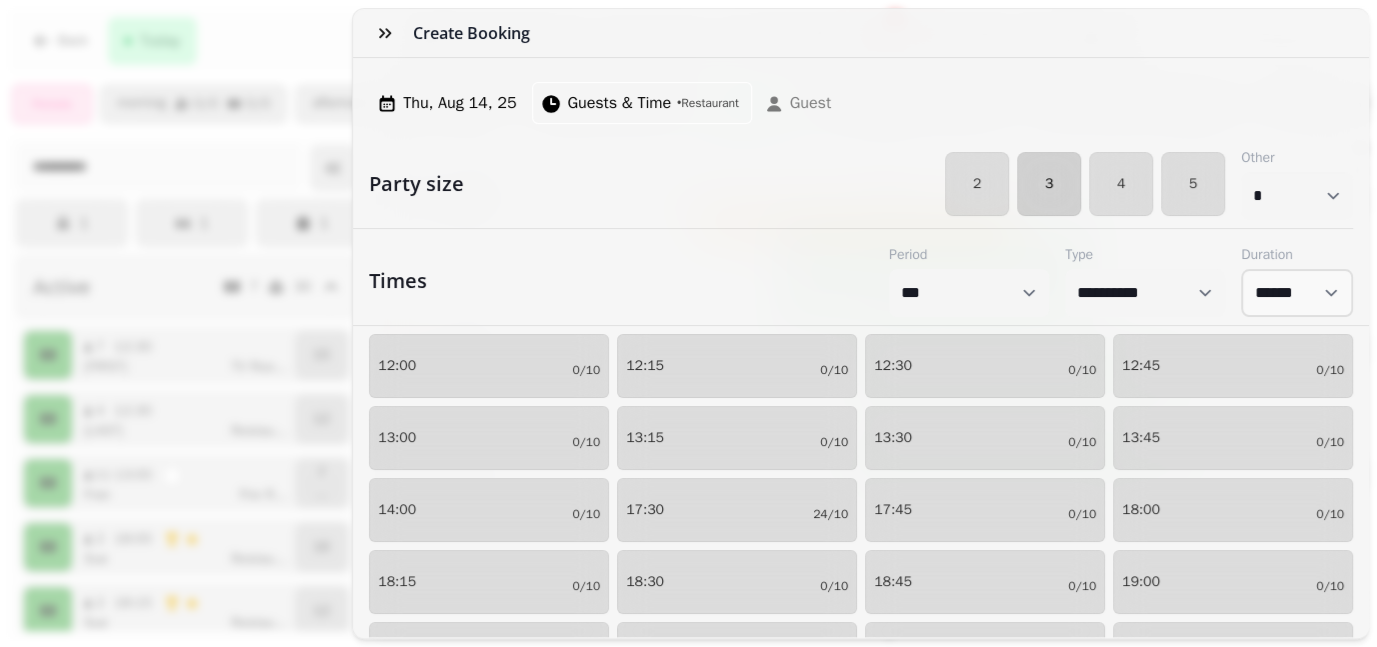 click on "3" at bounding box center (1049, 184) 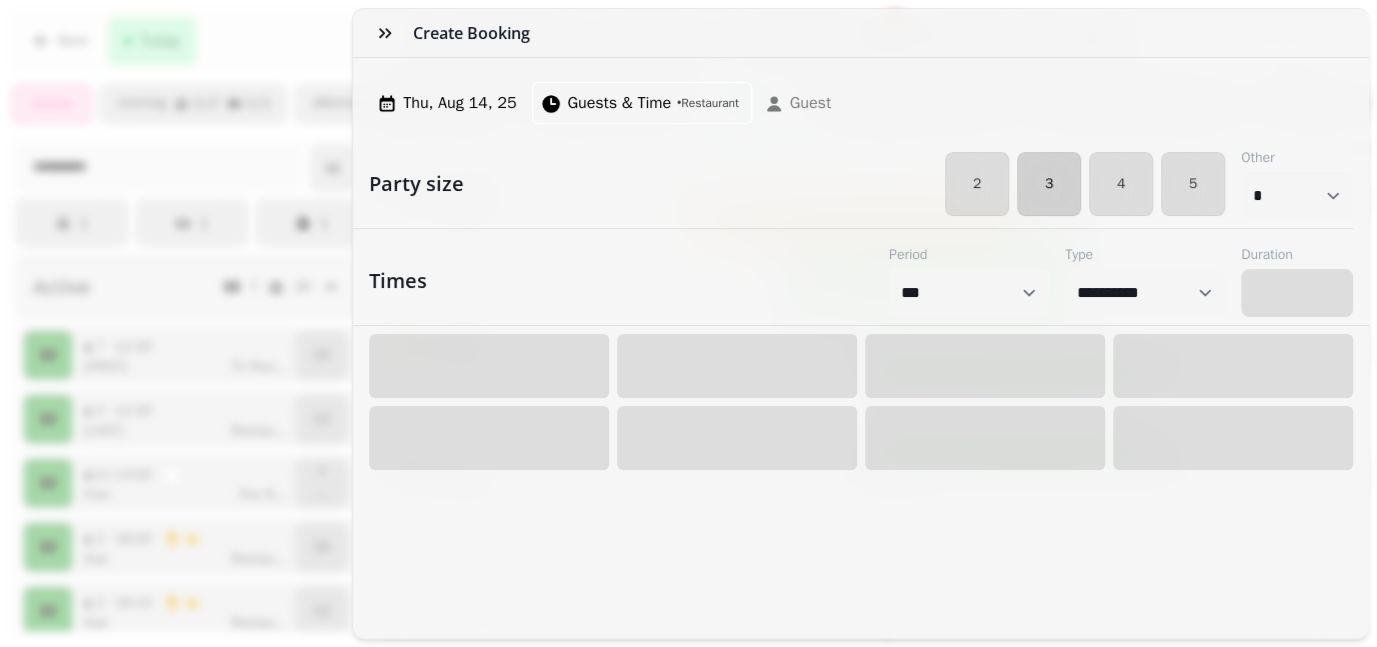 select on "****" 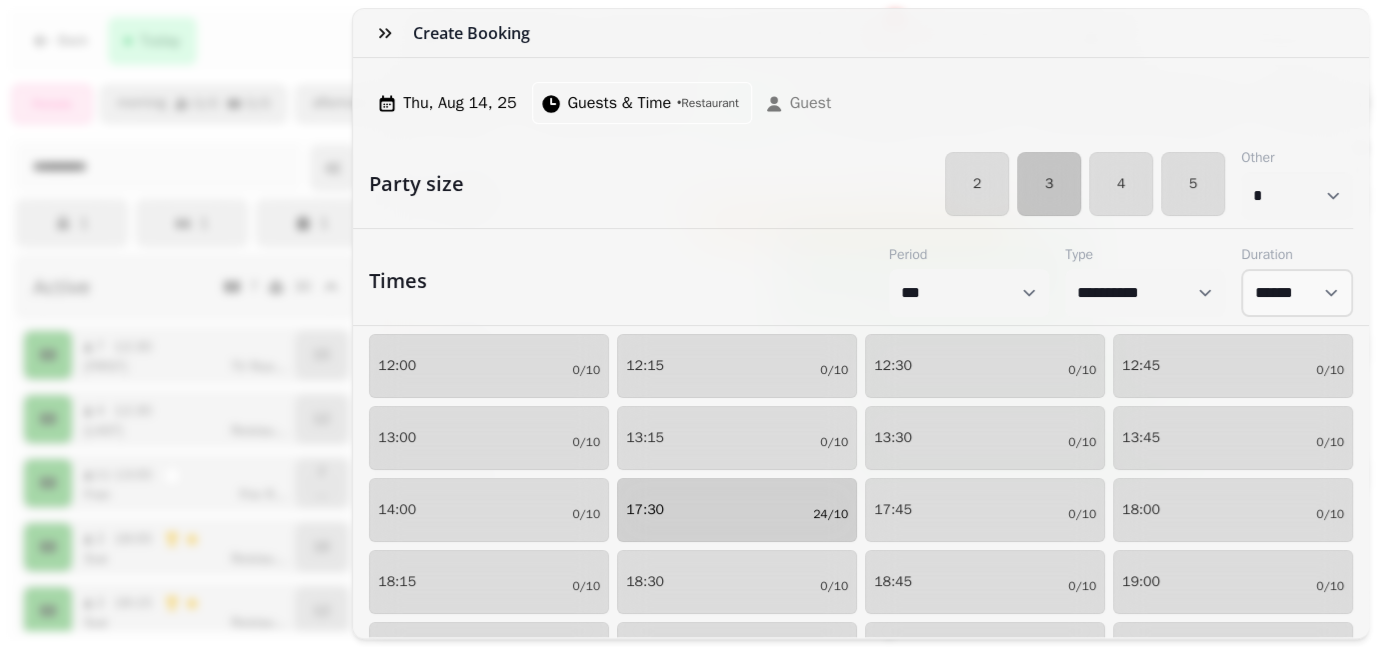 click on "17:30 24/10" at bounding box center (737, 510) 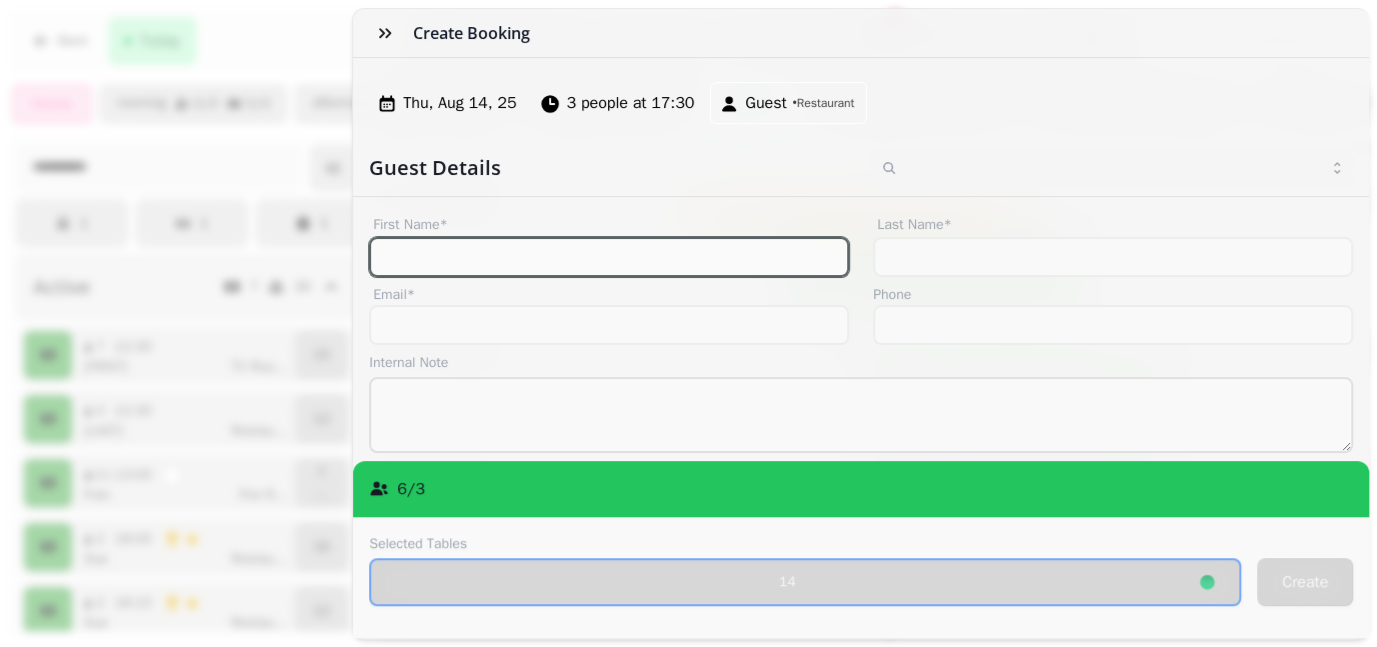 click on "First Name*" at bounding box center (609, 257) 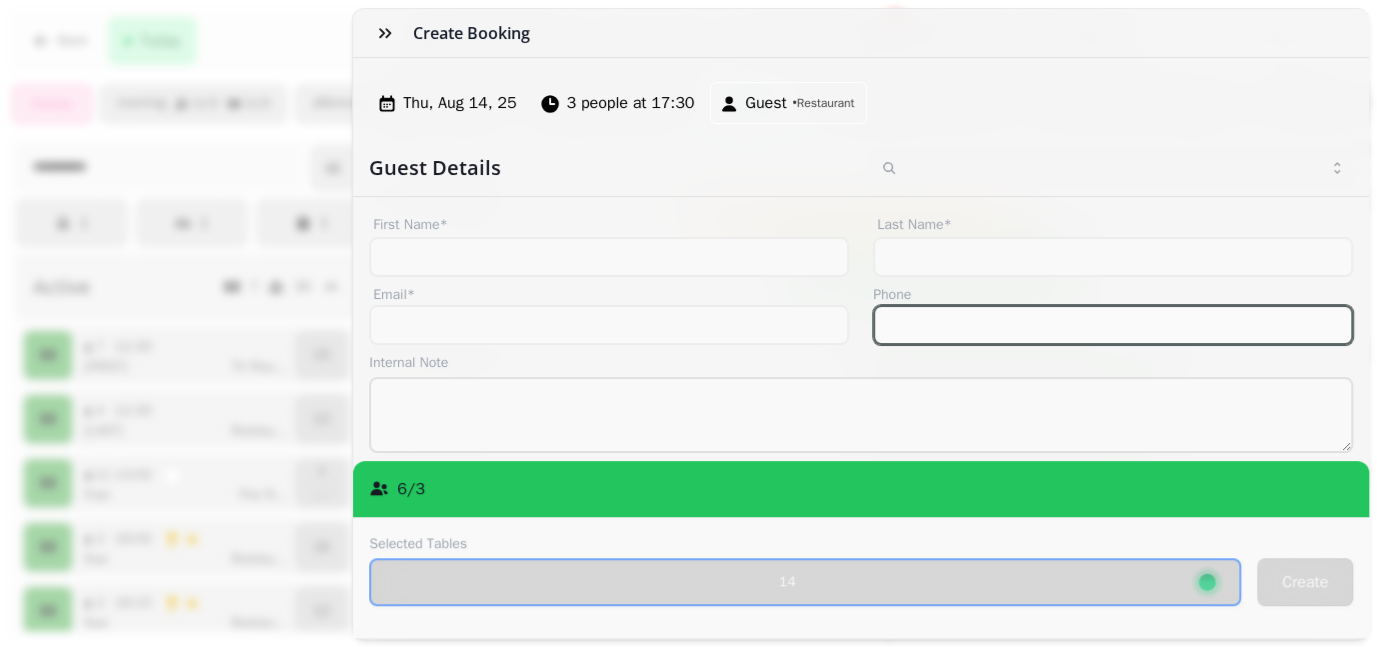 click on "Phone" at bounding box center (1113, 325) 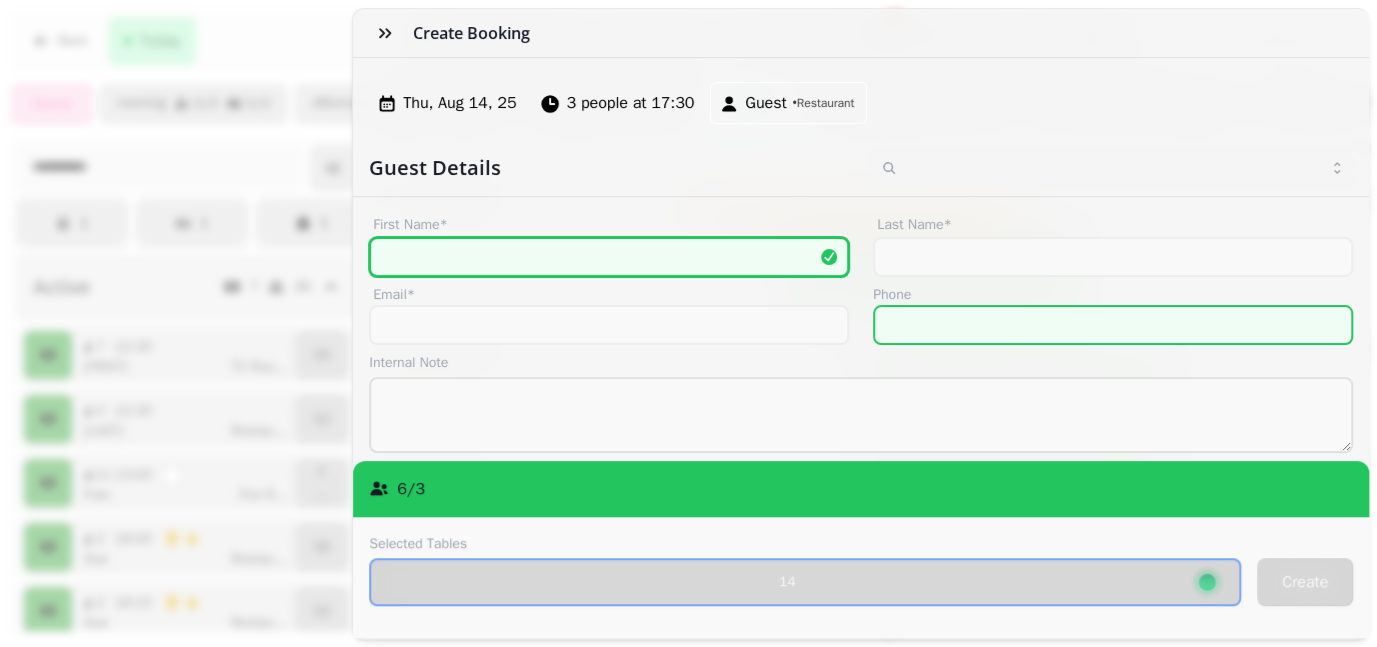 click on "First Name*" at bounding box center [609, 257] 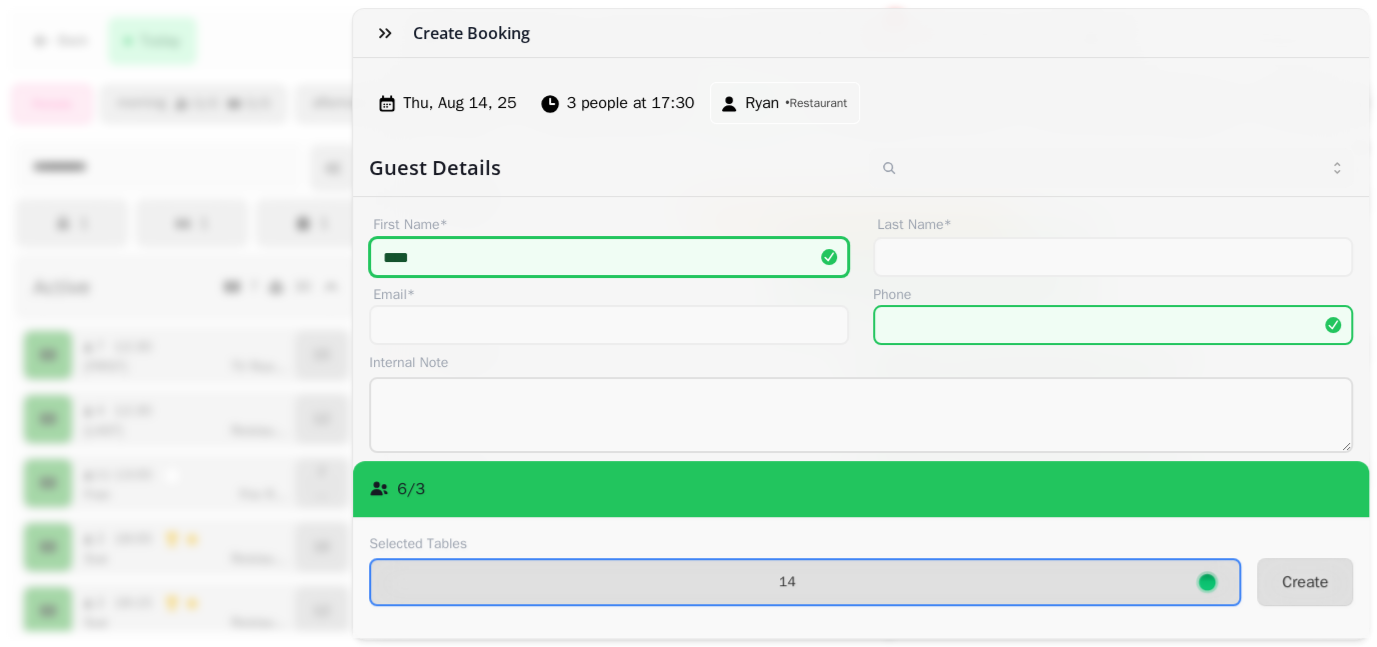 type on "****" 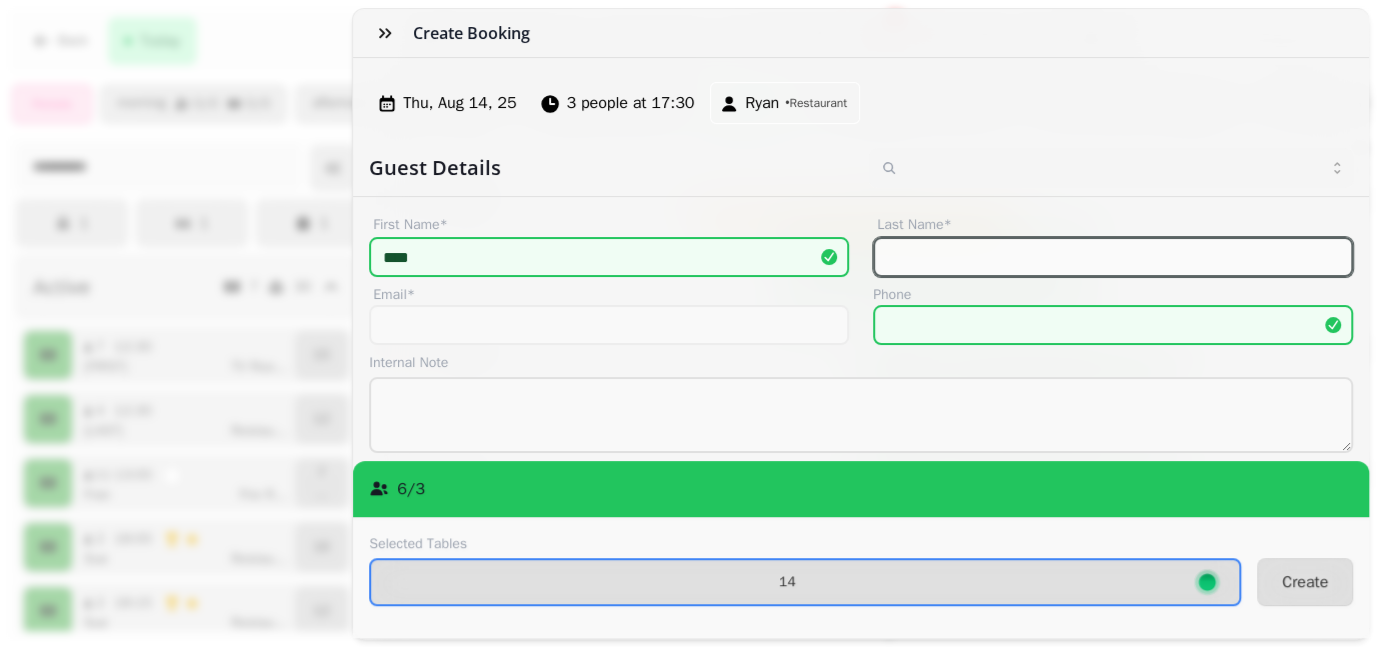 click on "Last Name*" at bounding box center (1113, 257) 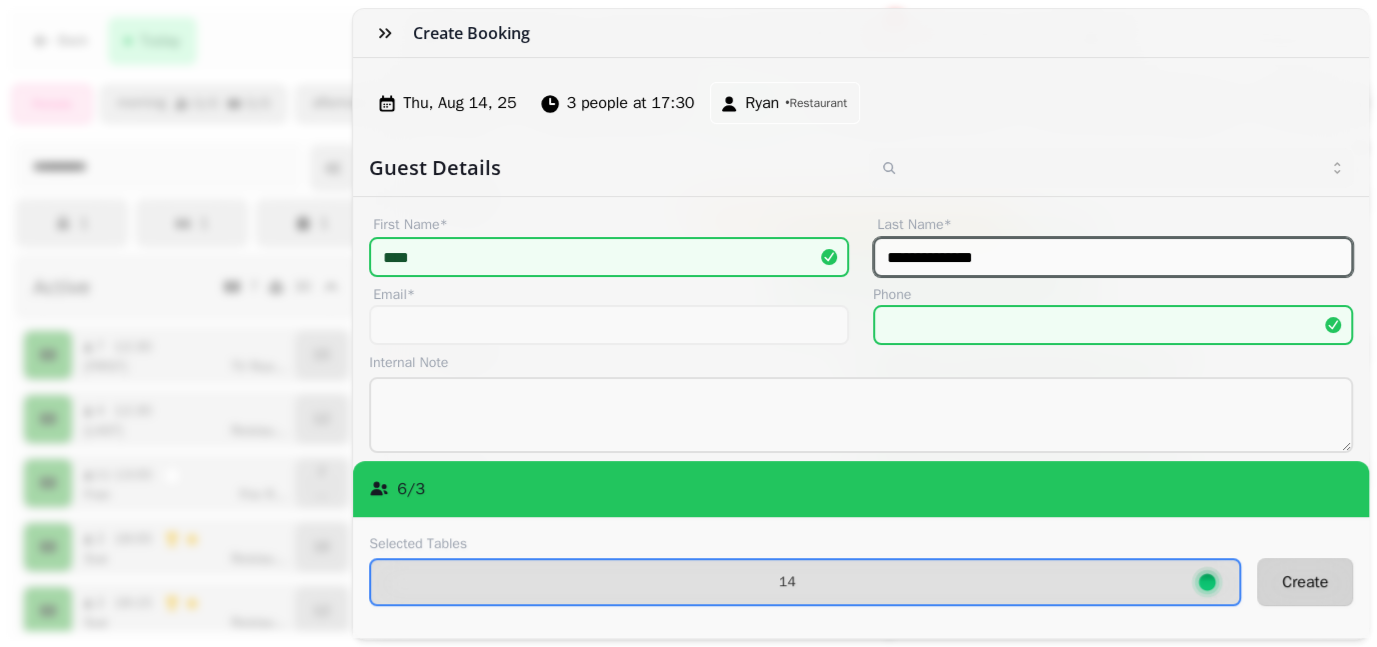 type on "**********" 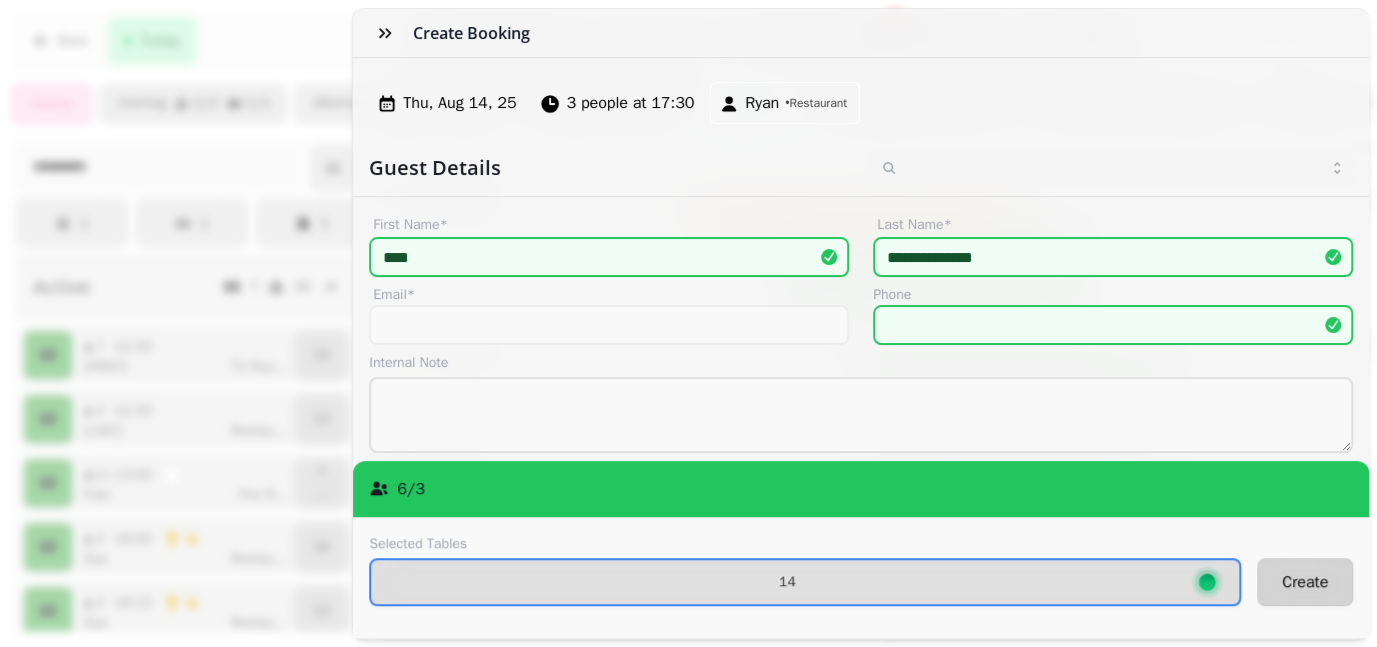 click on "Create" at bounding box center (1305, 582) 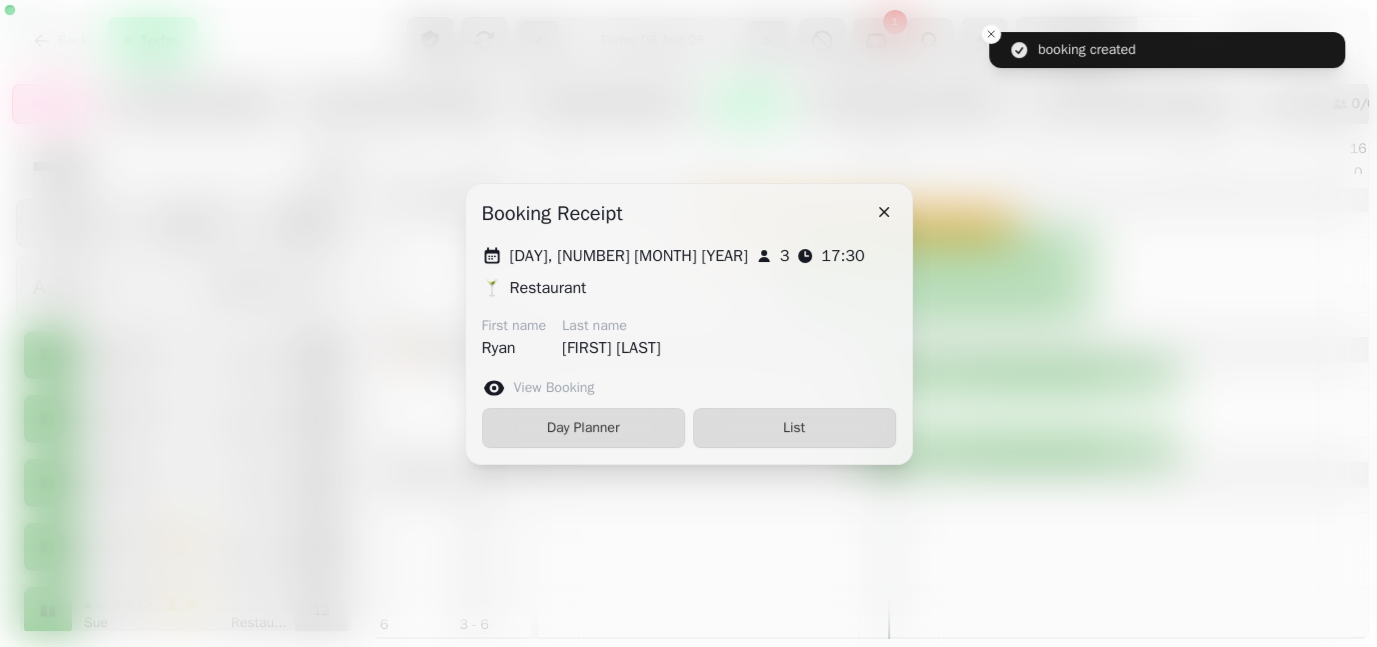 click 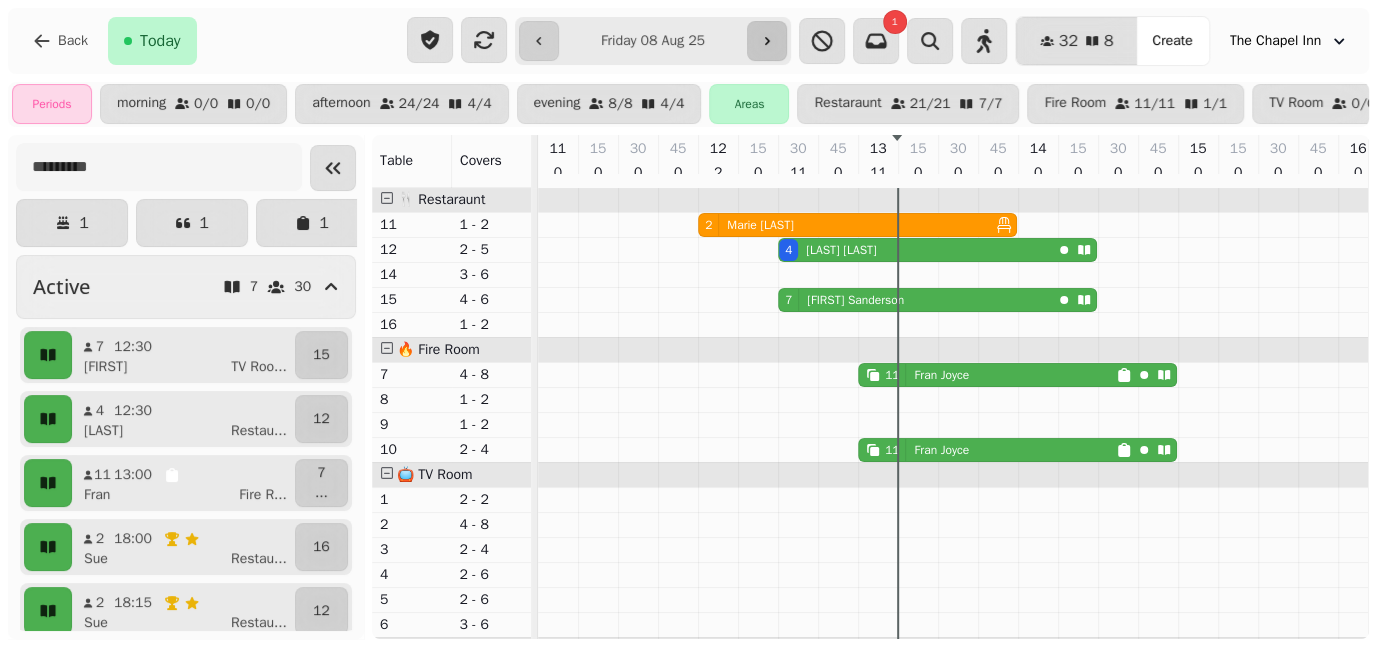 drag, startPoint x: 771, startPoint y: 61, endPoint x: 770, endPoint y: 50, distance: 11.045361 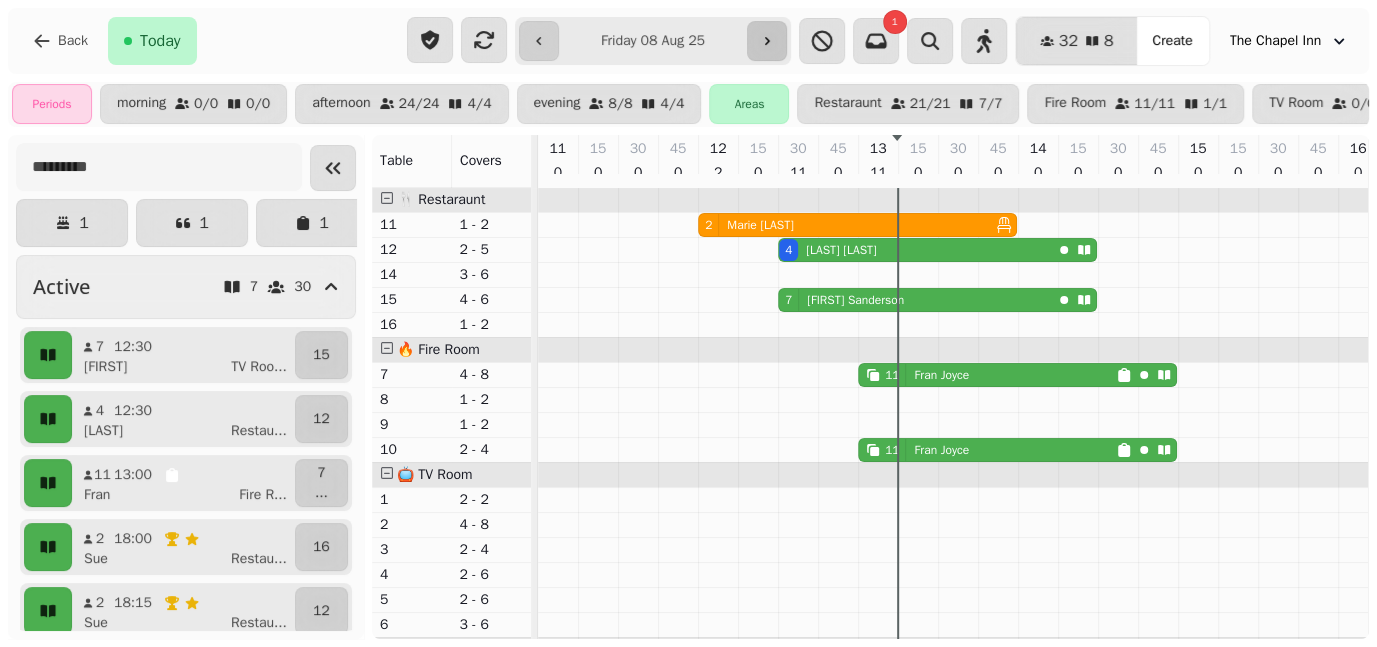 click 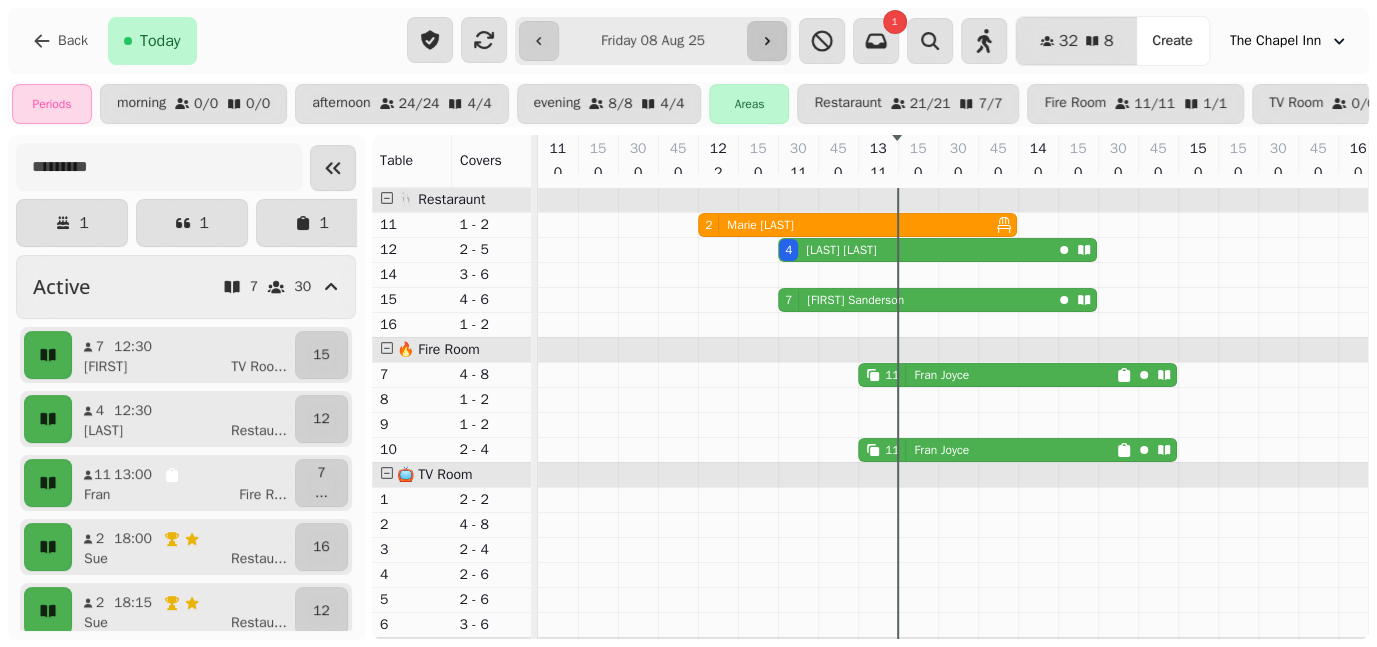 click on "**********" at bounding box center (652, 41) 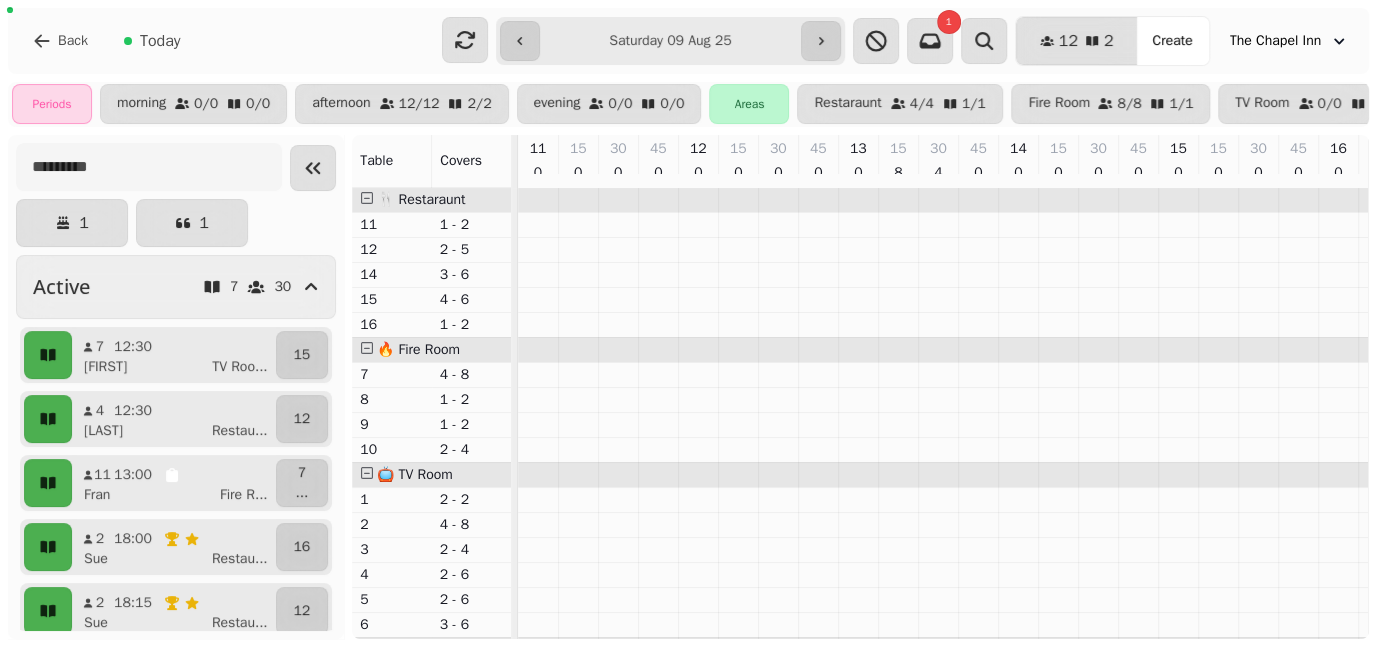 scroll, scrollTop: 0, scrollLeft: 178, axis: horizontal 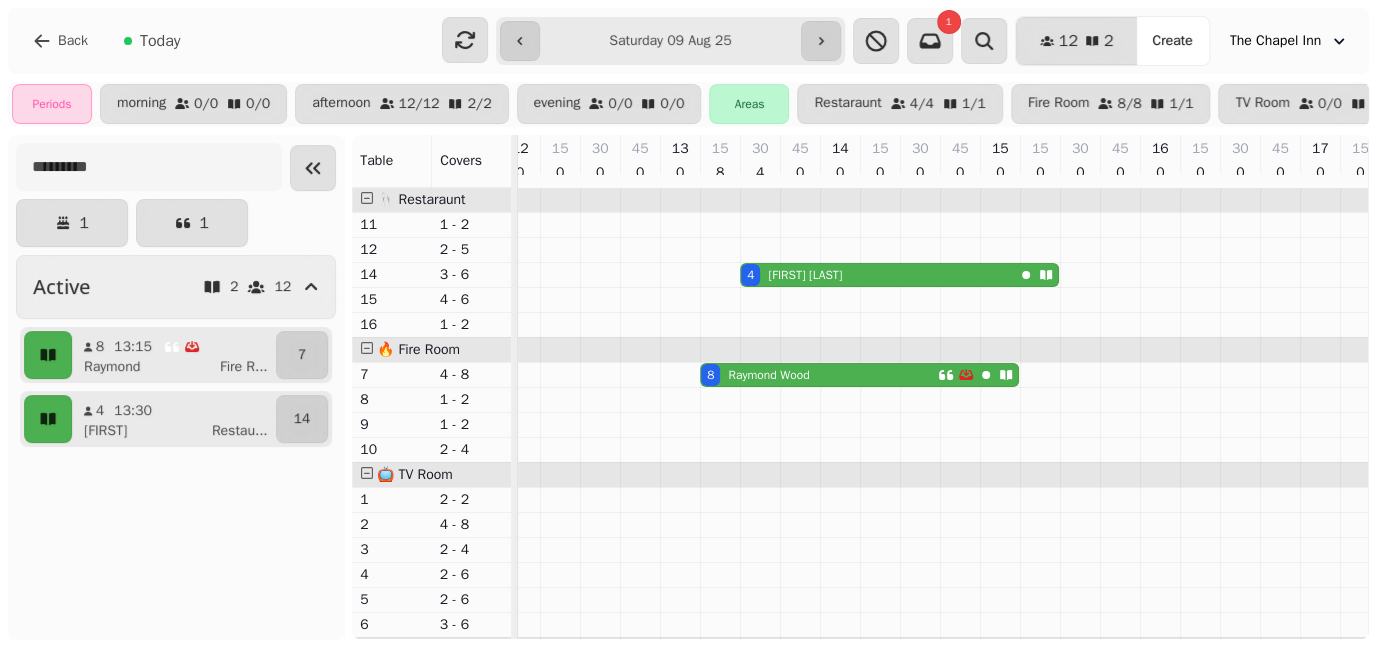 type on "**********" 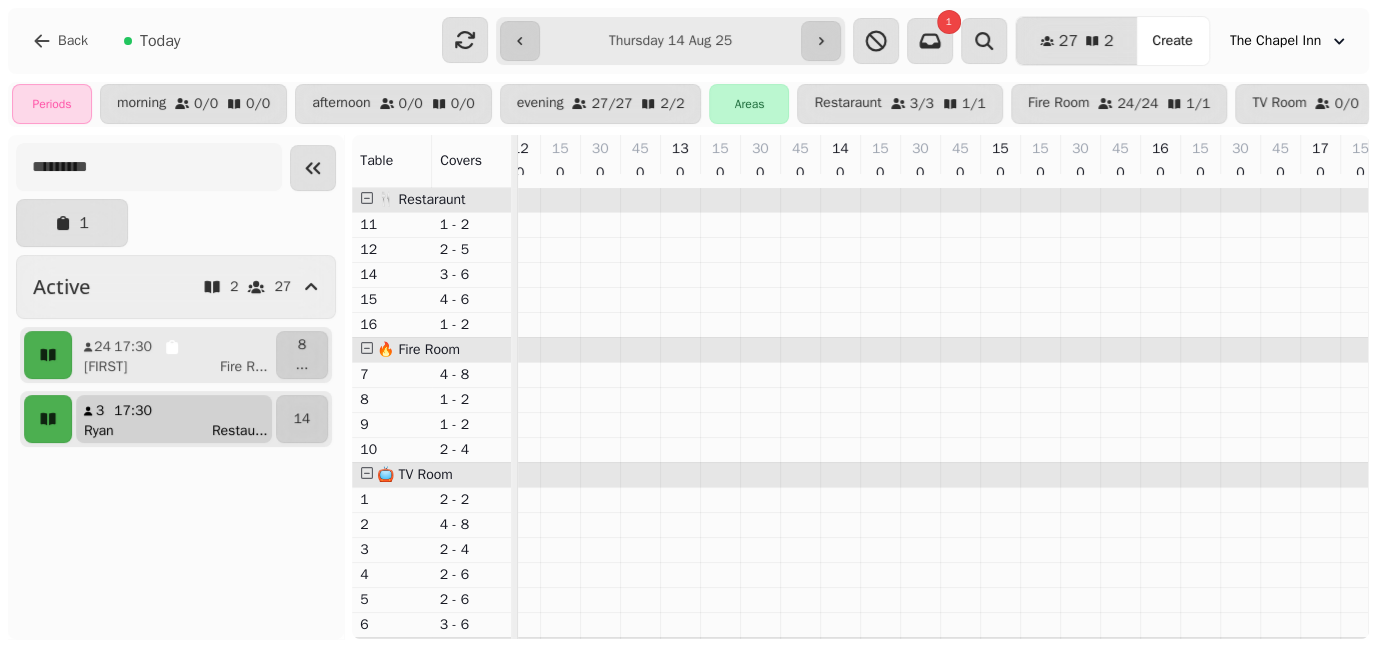 click on "[NUMBER] [TIME] [FIRST] [PLACE] ..." at bounding box center (174, 419) 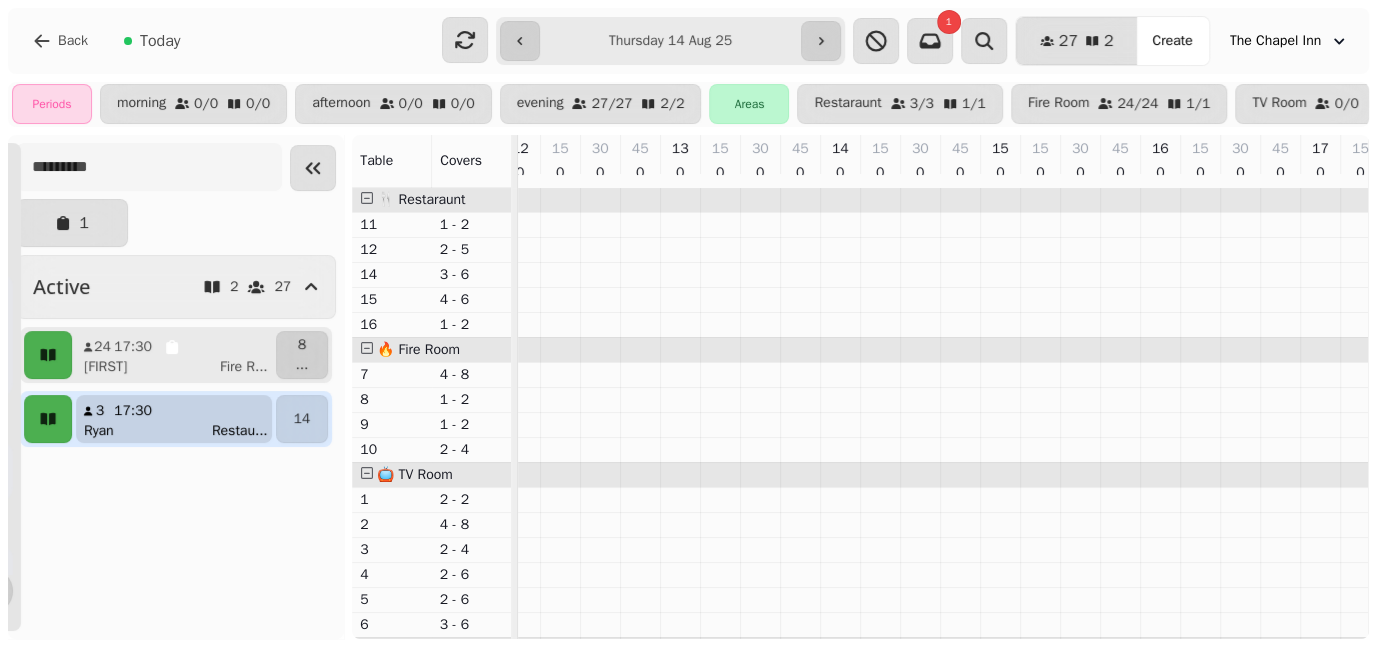 scroll, scrollTop: 0, scrollLeft: 1003, axis: horizontal 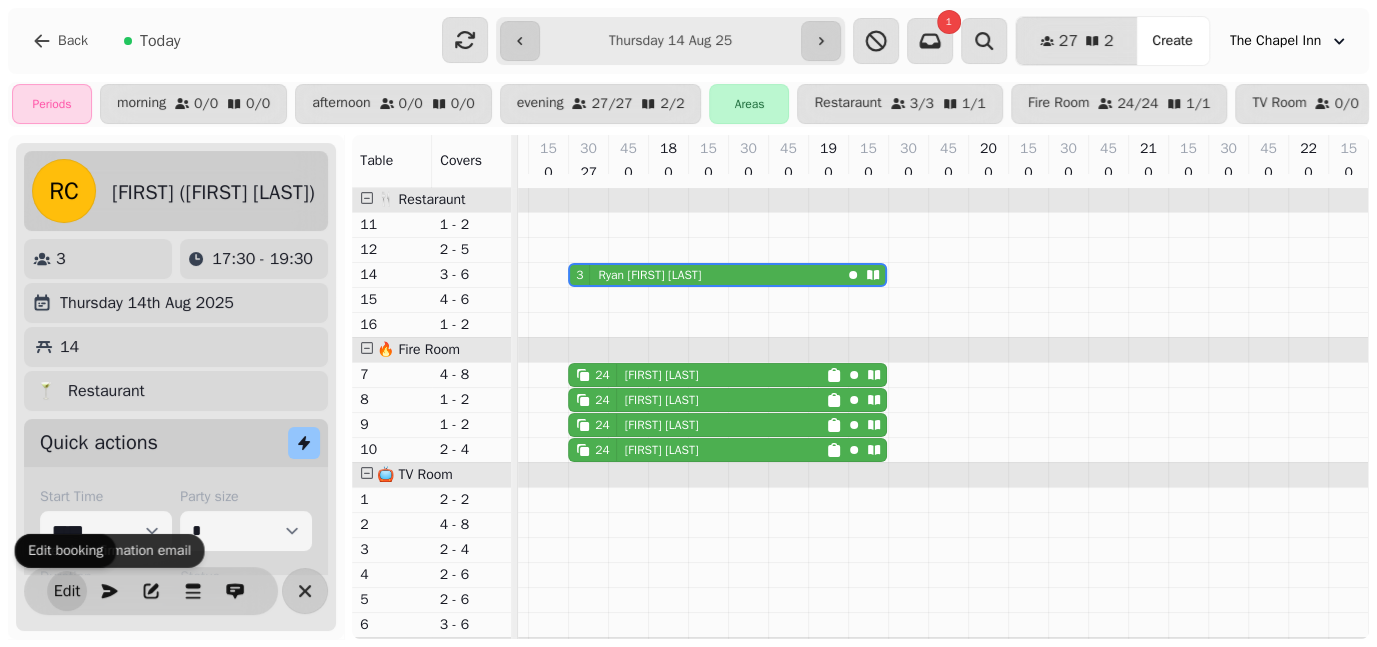 click on "Edit" at bounding box center [67, 591] 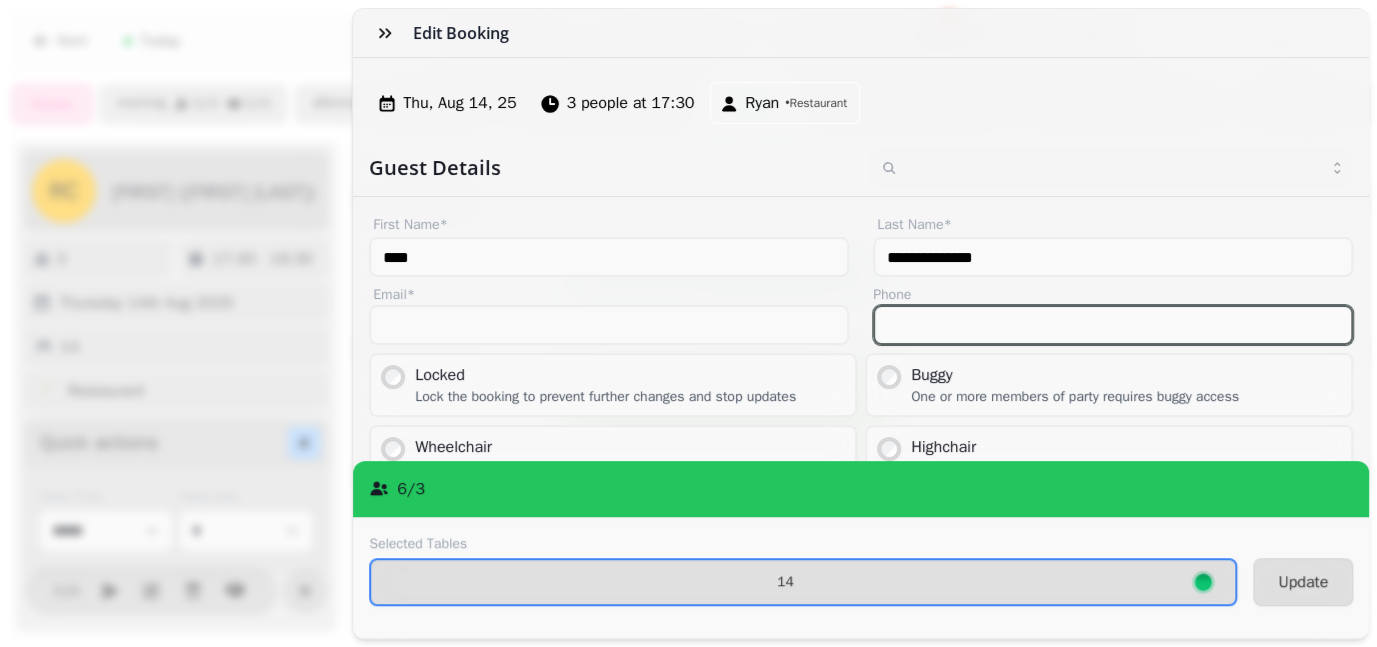 click on "Phone" at bounding box center (1113, 325) 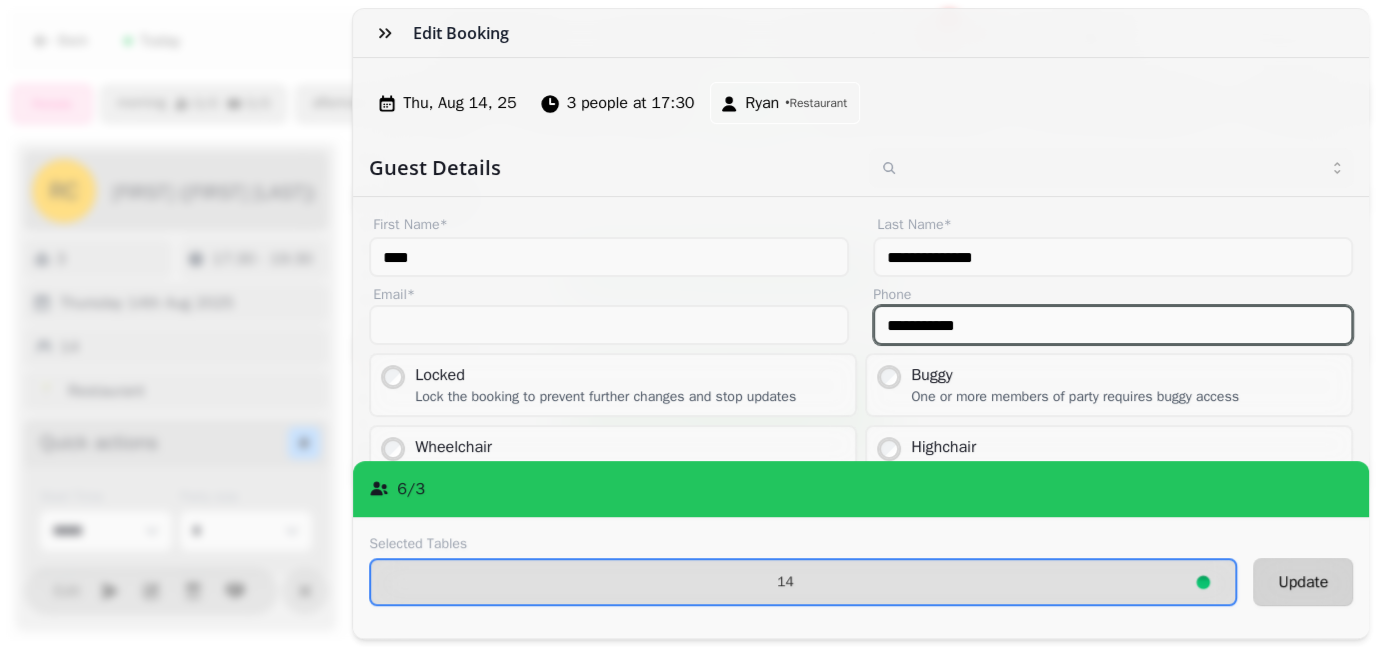 type on "**********" 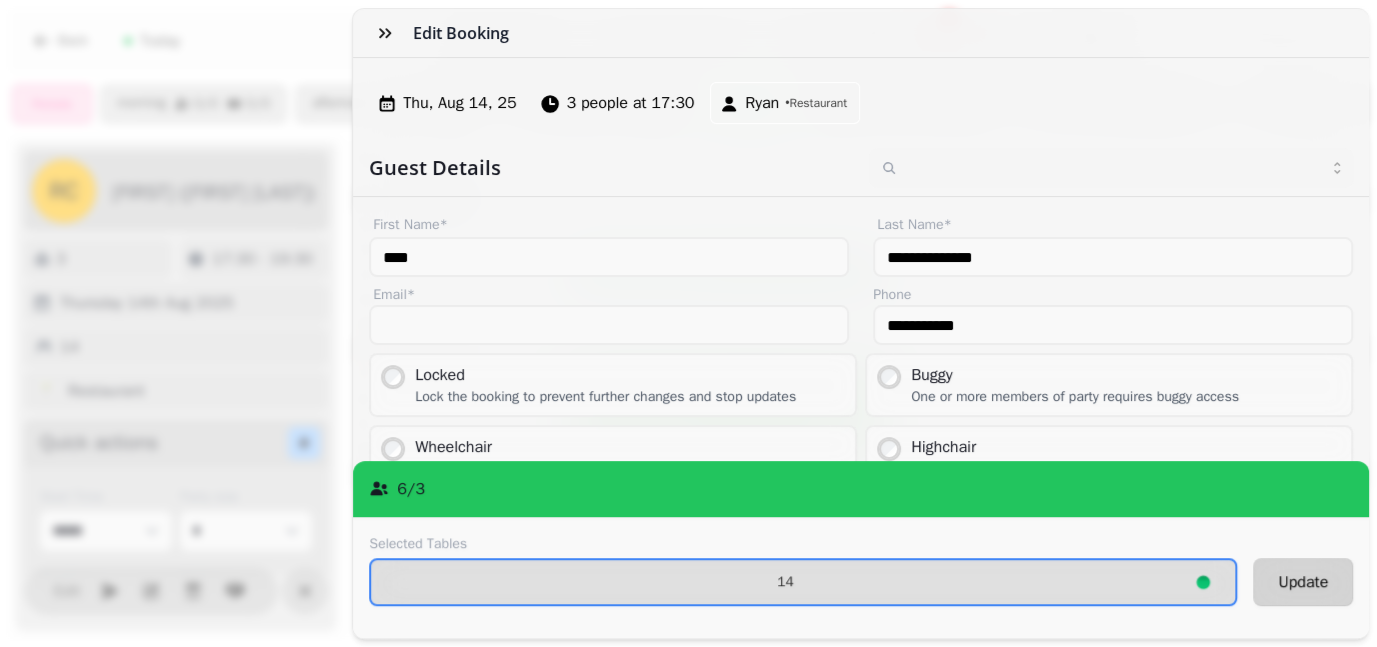click on "Update" at bounding box center [1303, 582] 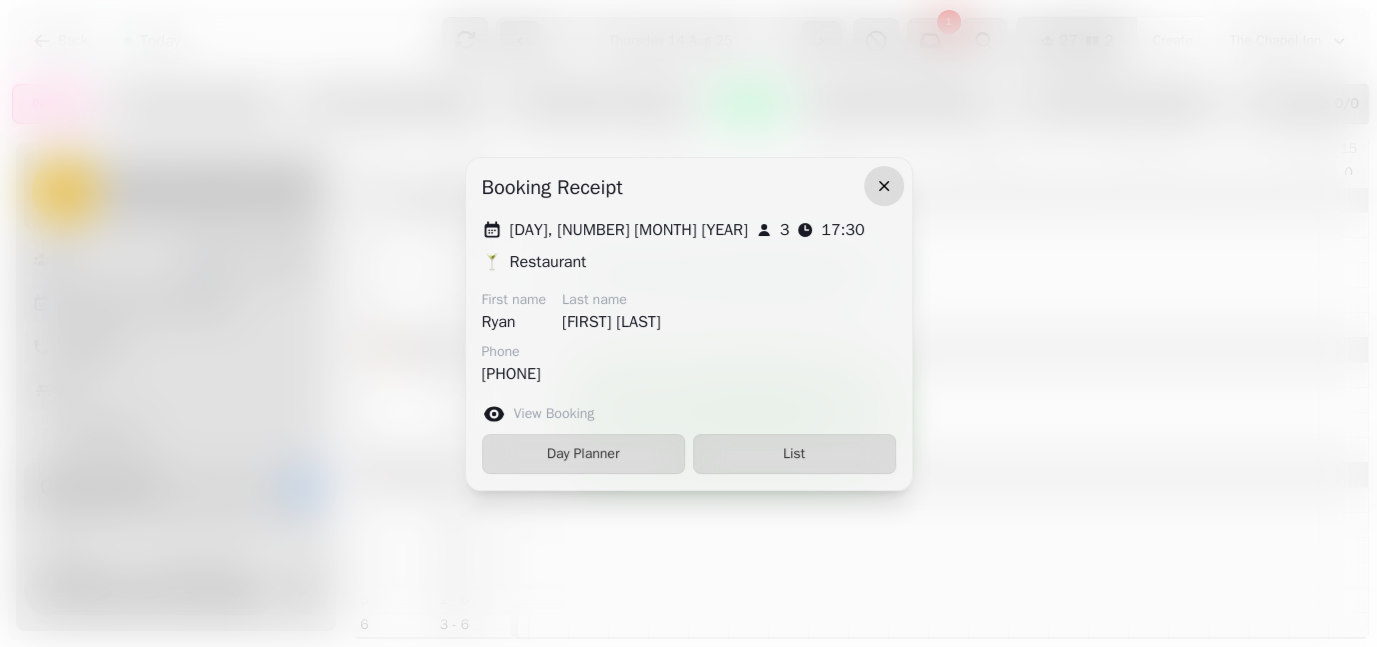 click at bounding box center [884, 186] 